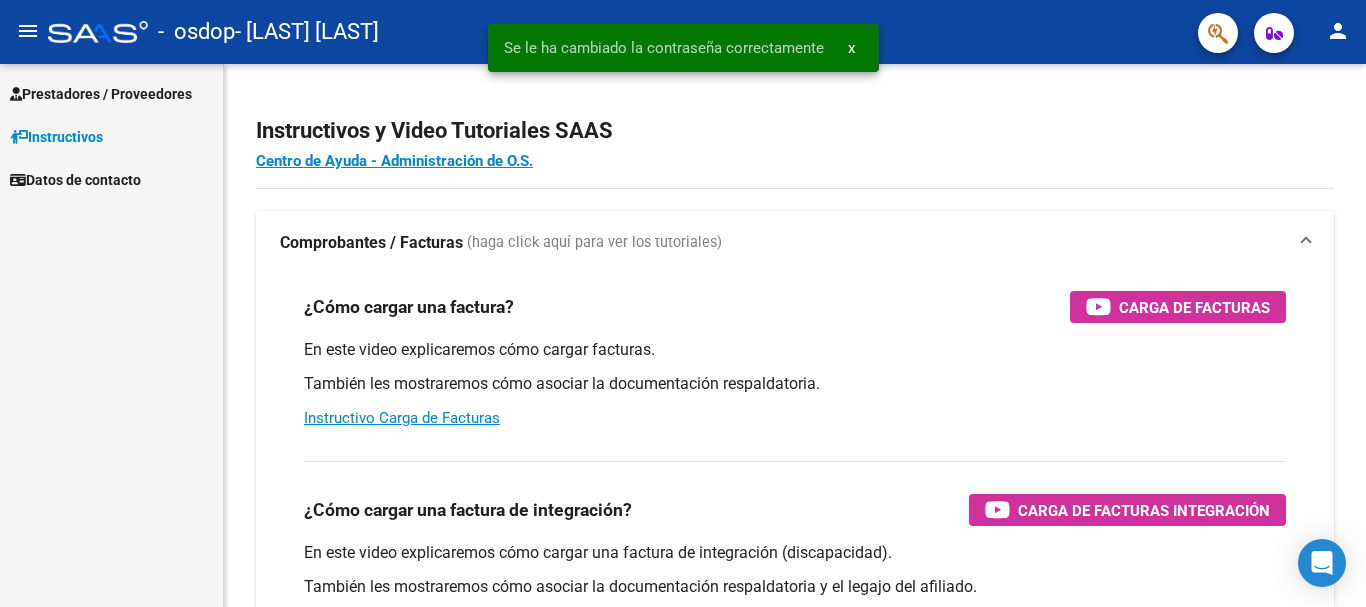 scroll, scrollTop: 0, scrollLeft: 0, axis: both 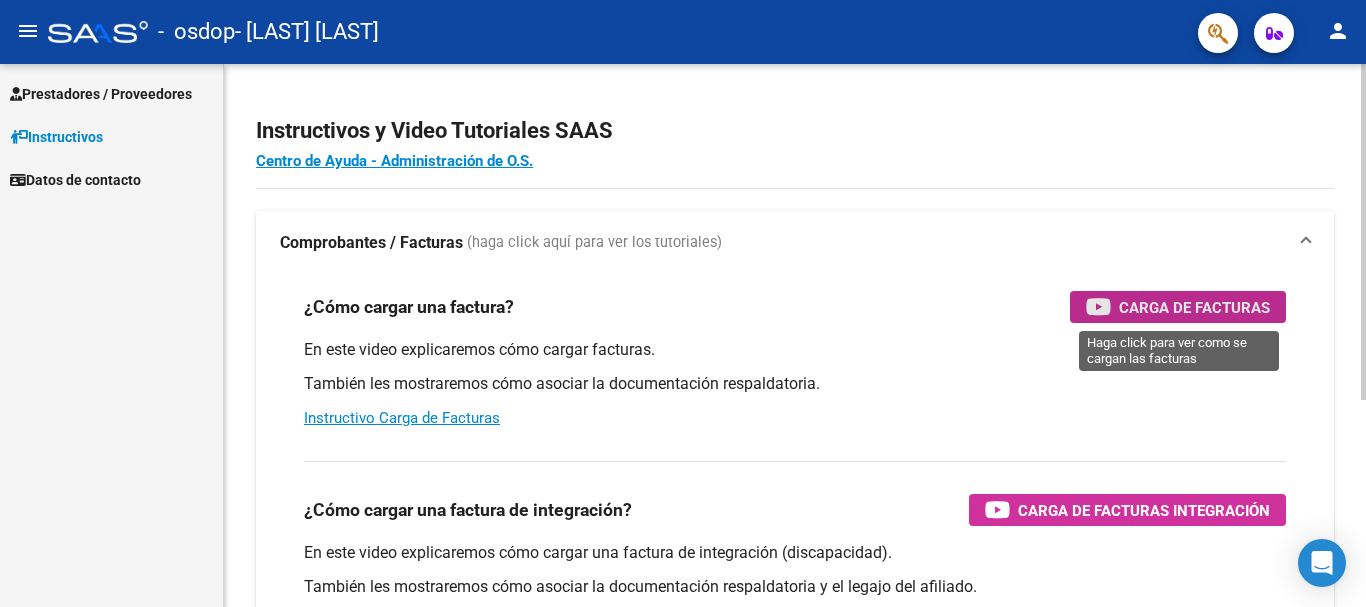 click on "Carga de Facturas" at bounding box center [1194, 307] 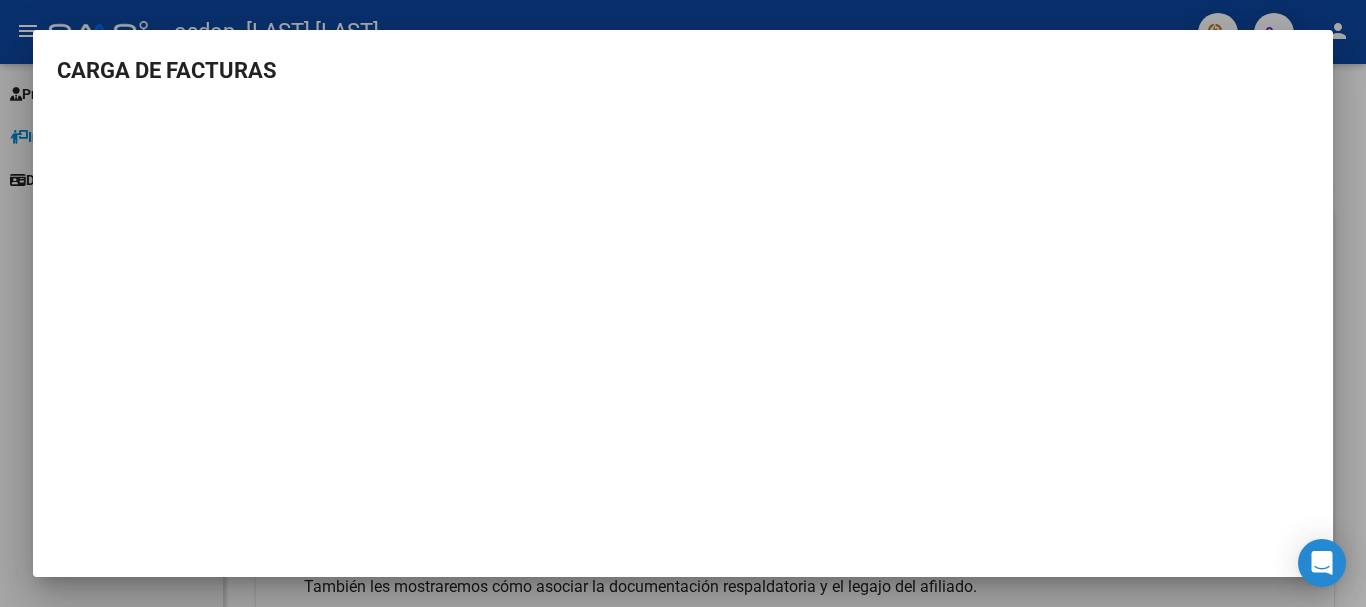 click at bounding box center (683, 303) 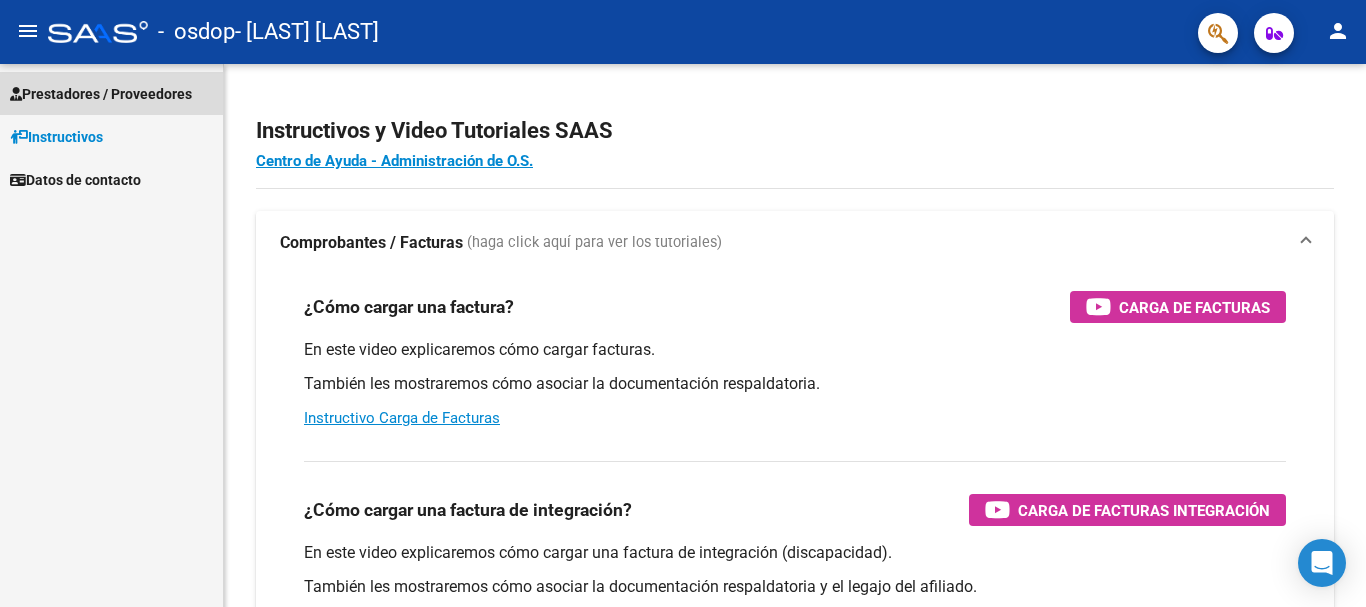 click on "Prestadores / Proveedores" at bounding box center (101, 94) 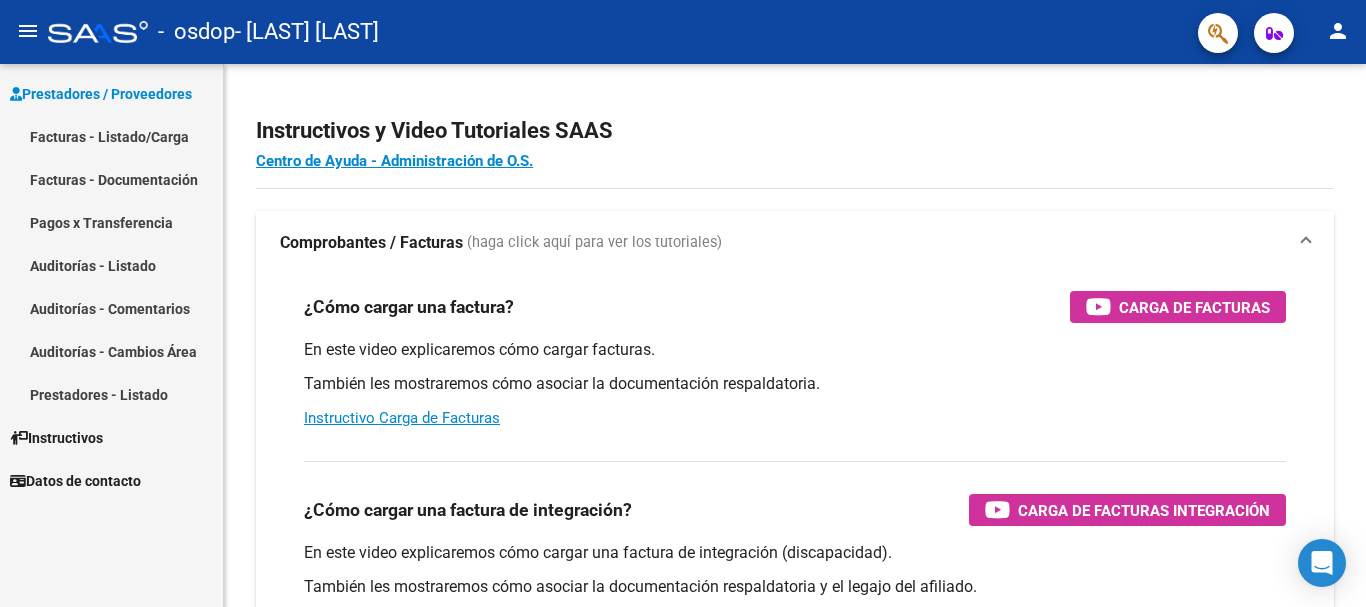 click on "Facturas - Listado/Carga" at bounding box center (111, 136) 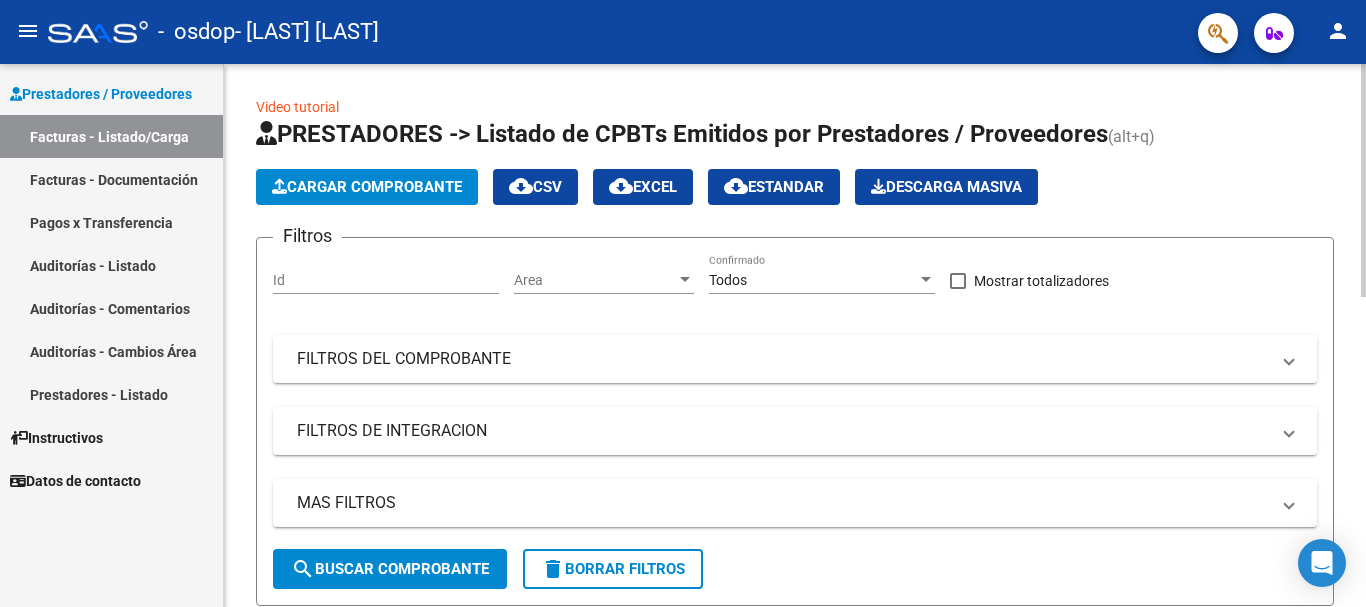 click on "Cargar Comprobante" 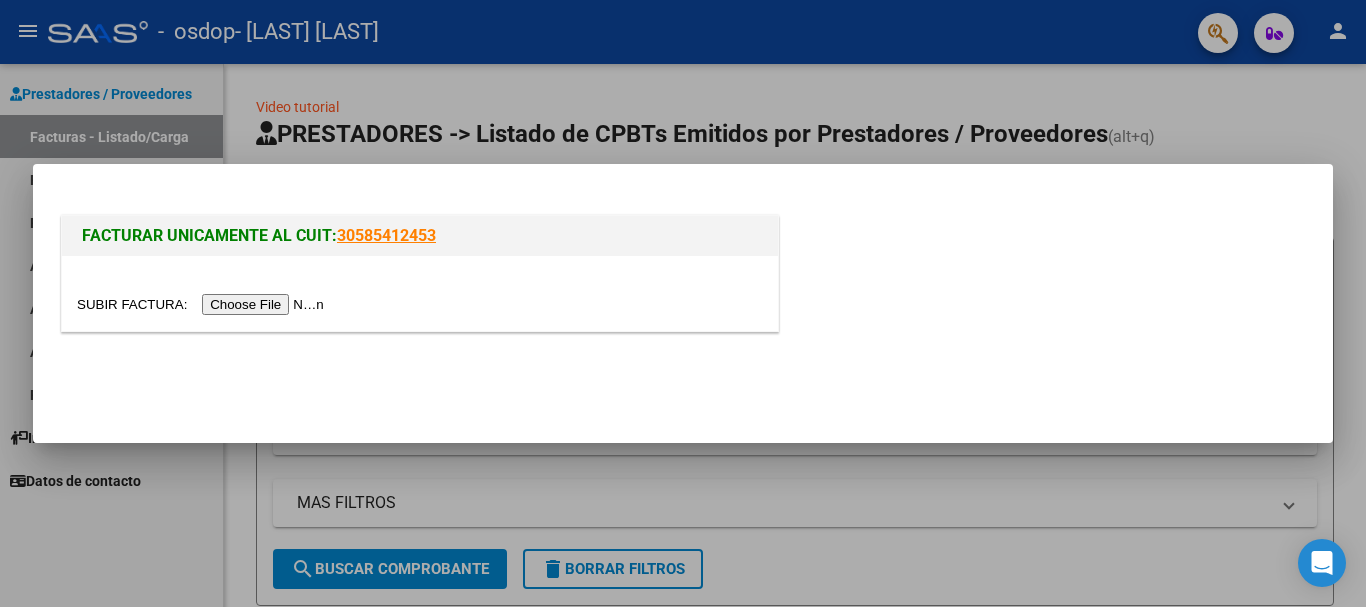 click at bounding box center [203, 304] 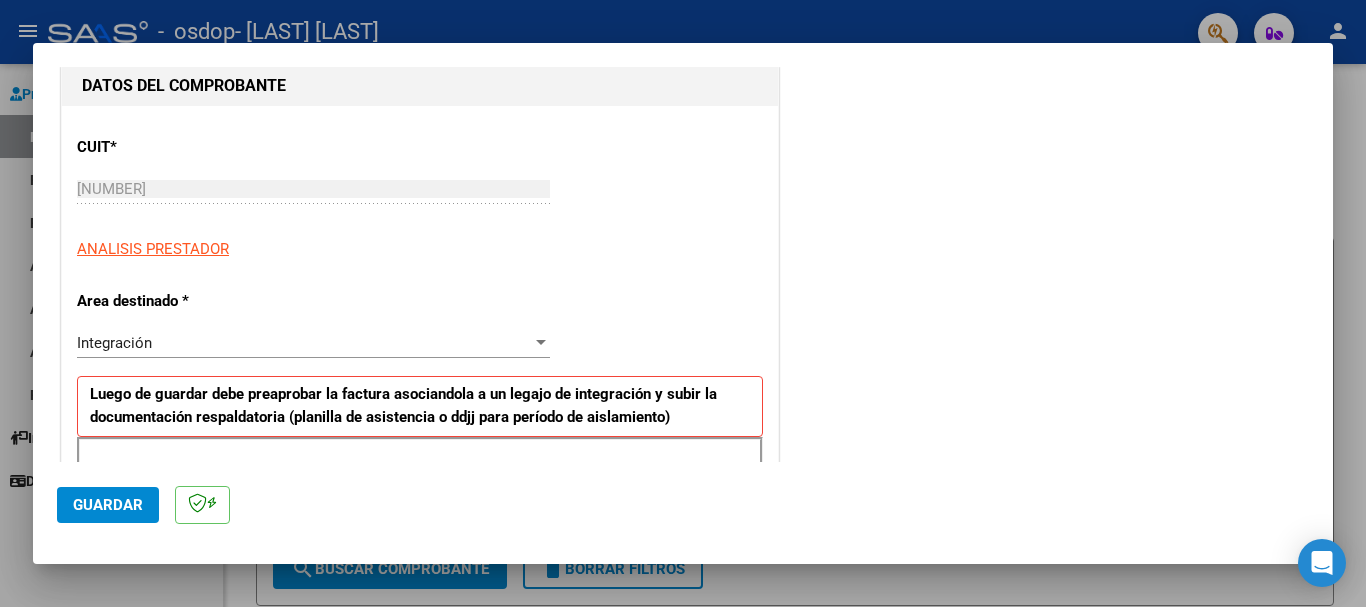 scroll, scrollTop: 273, scrollLeft: 0, axis: vertical 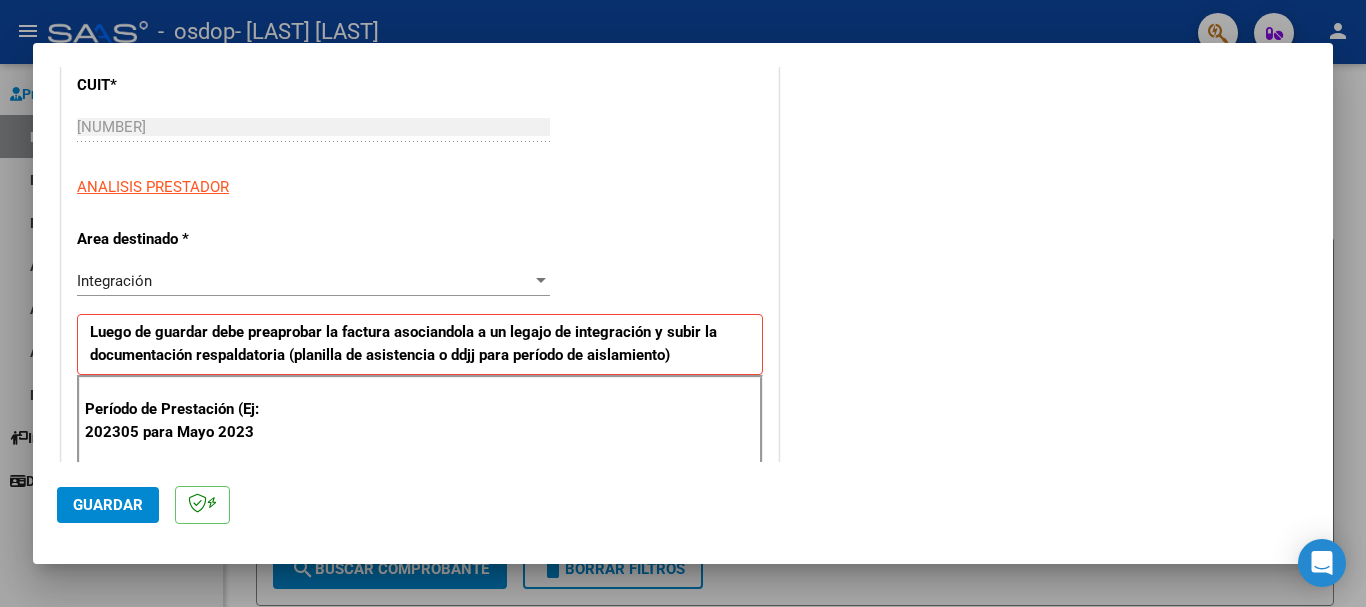 click on "Integración" at bounding box center (304, 281) 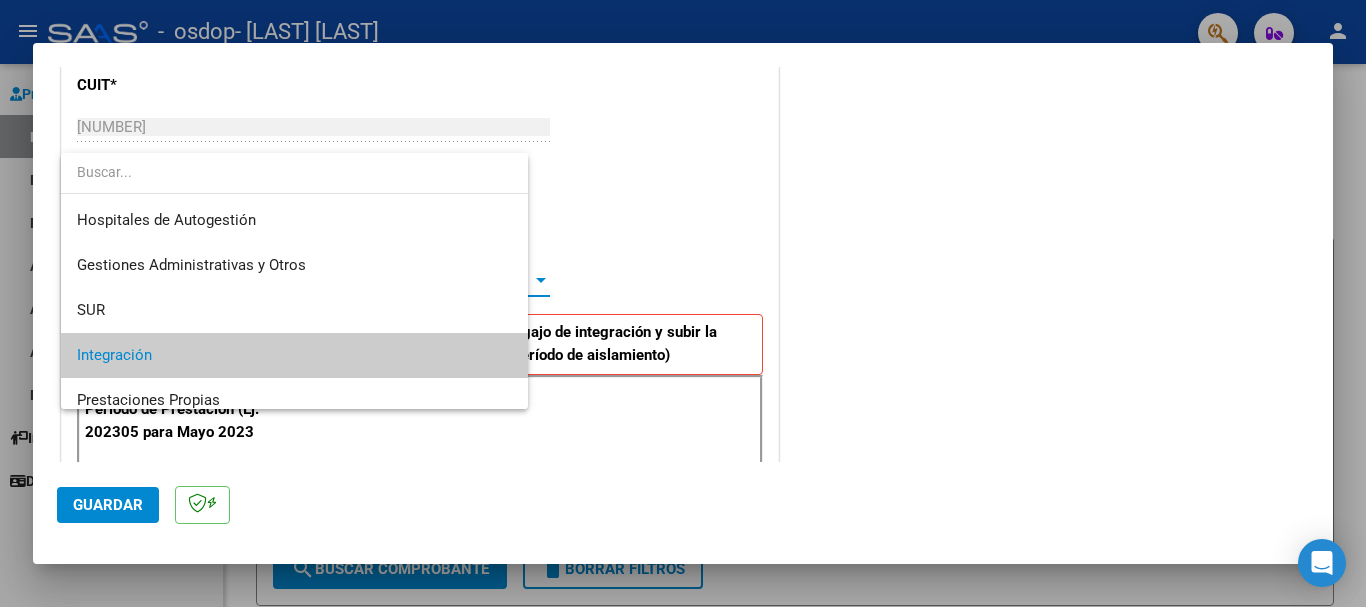scroll, scrollTop: 75, scrollLeft: 0, axis: vertical 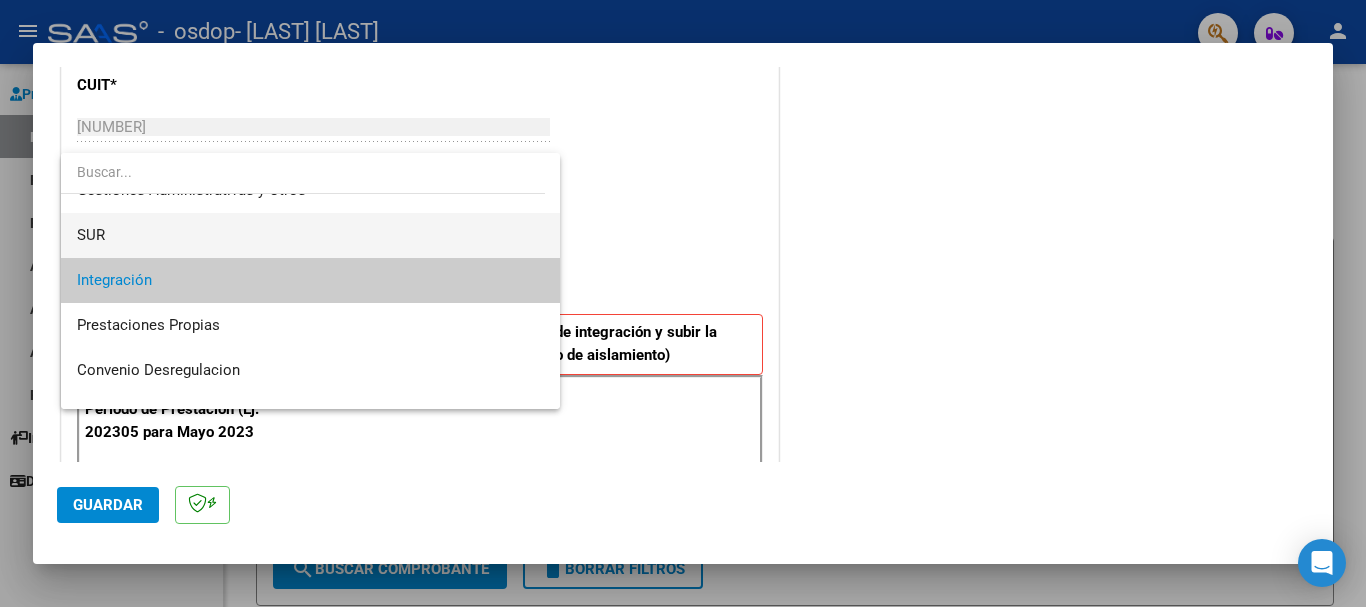 click on "SUR" at bounding box center (310, 235) 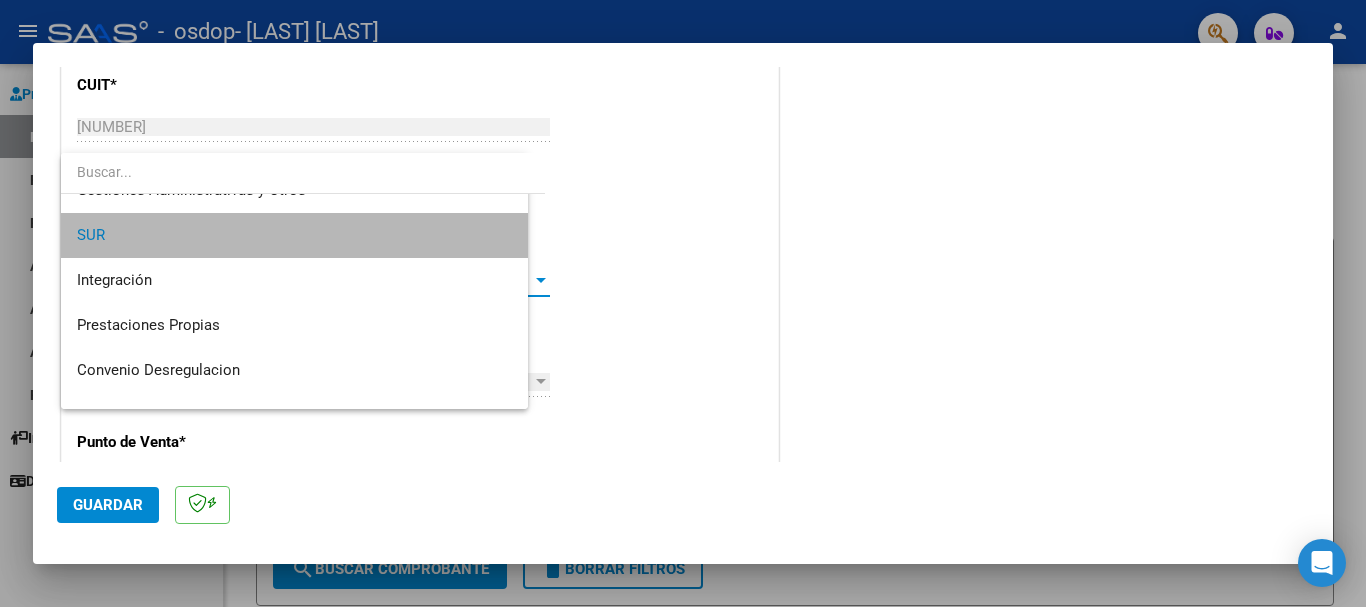 scroll, scrollTop: 90, scrollLeft: 0, axis: vertical 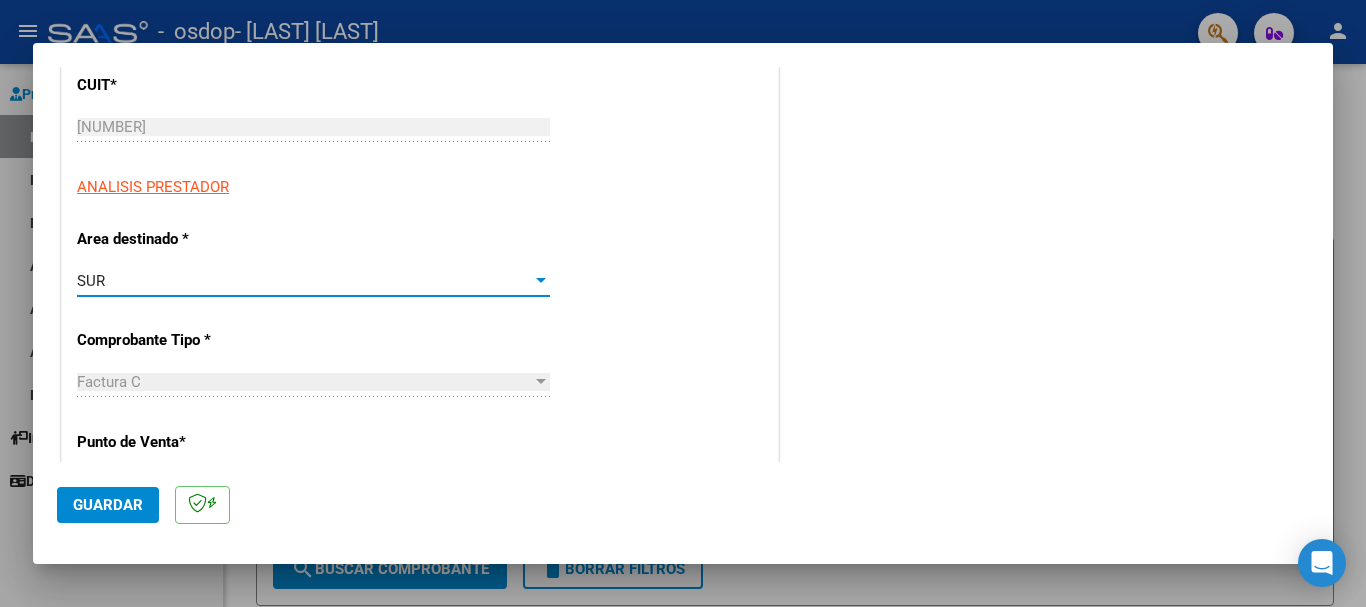 click on "Factura C" at bounding box center (304, 382) 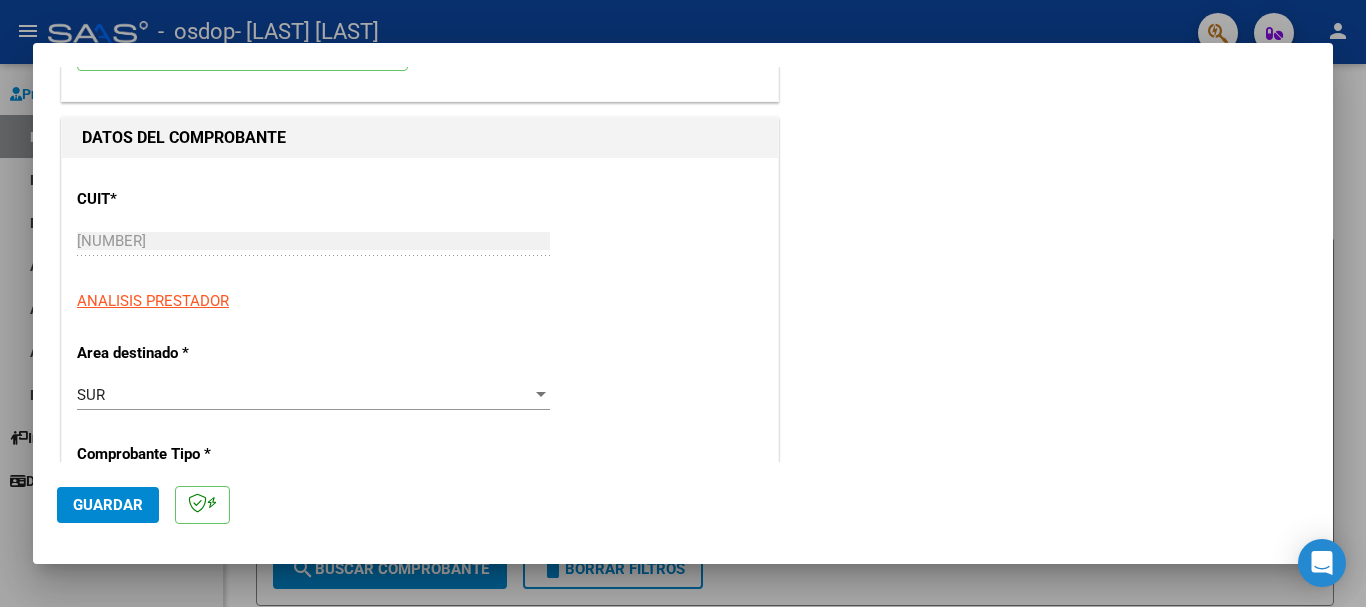 scroll, scrollTop: 91, scrollLeft: 0, axis: vertical 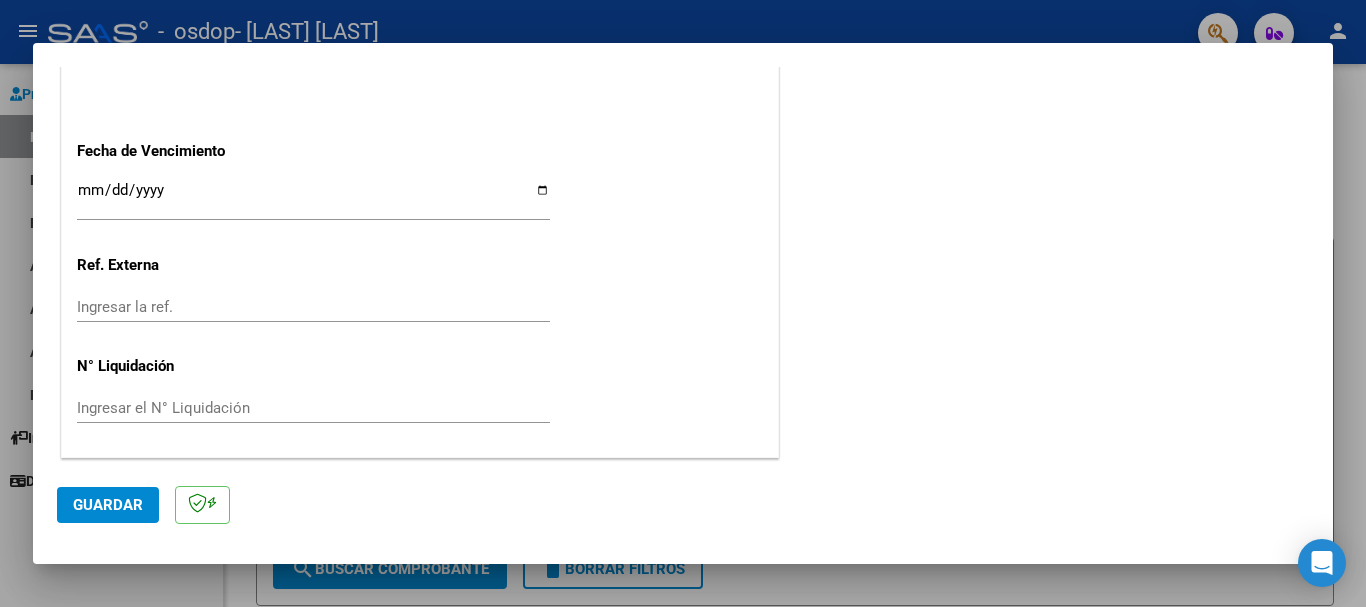 click on "Guardar" 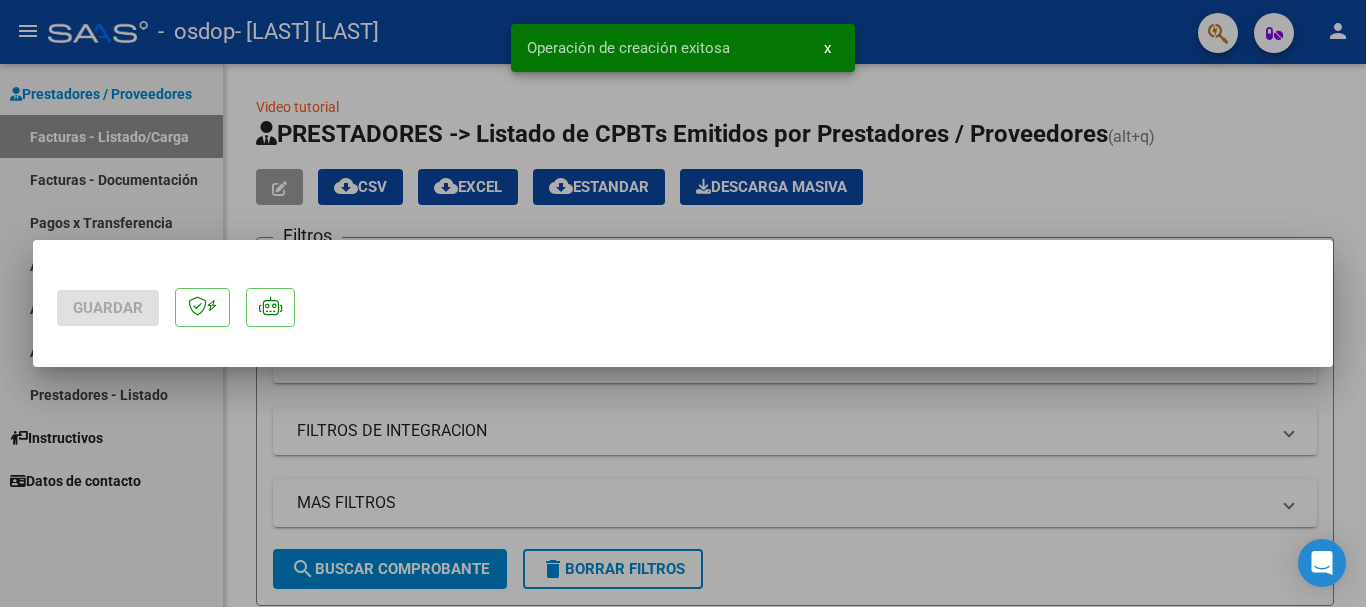 scroll, scrollTop: 0, scrollLeft: 0, axis: both 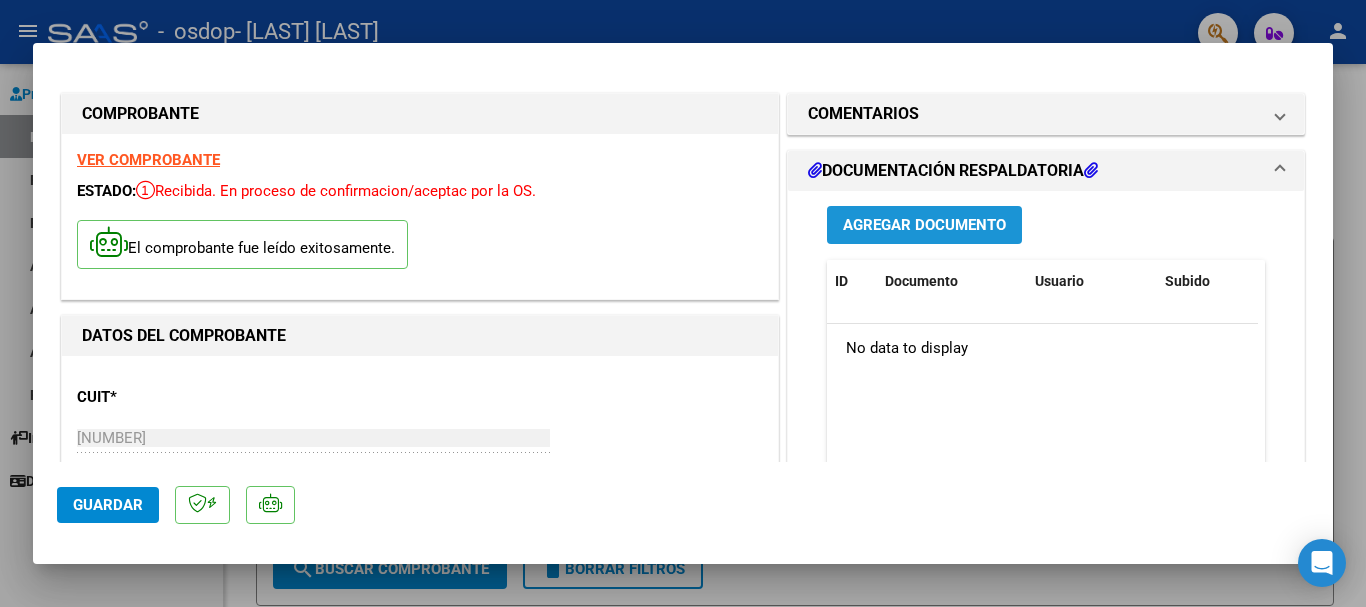 click on "Agregar Documento" at bounding box center (924, 226) 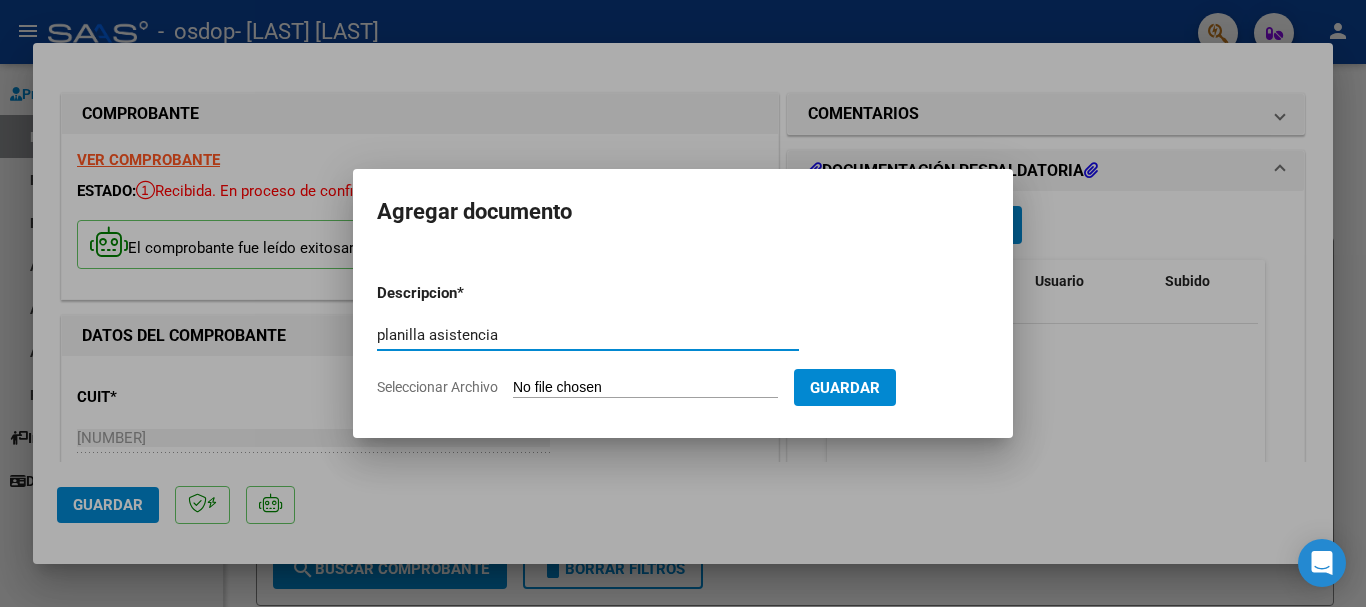 type on "planilla asistencia" 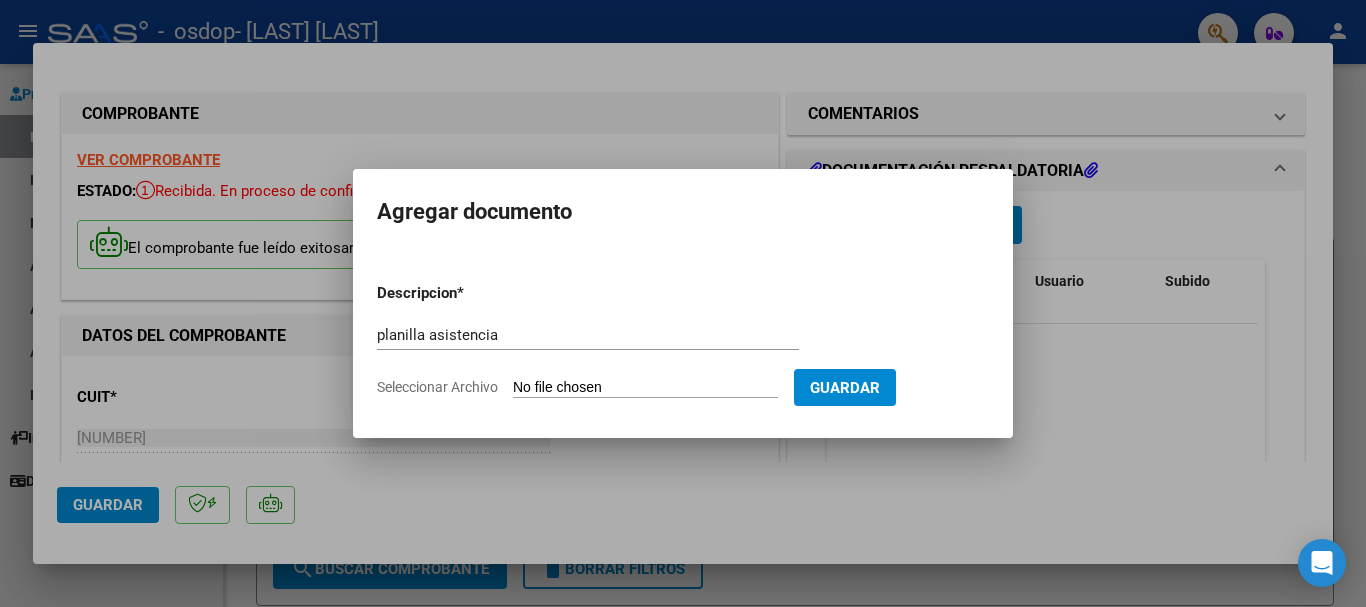 click on "Seleccionar Archivo" at bounding box center [645, 388] 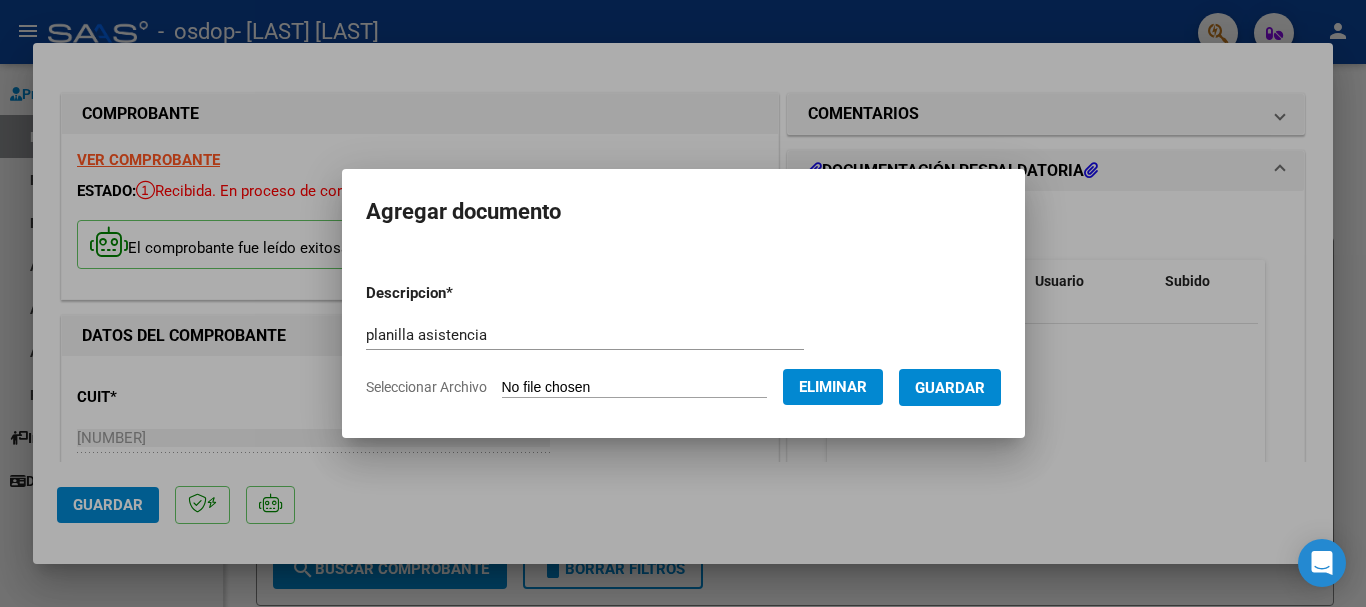 click on "Guardar" at bounding box center (950, 388) 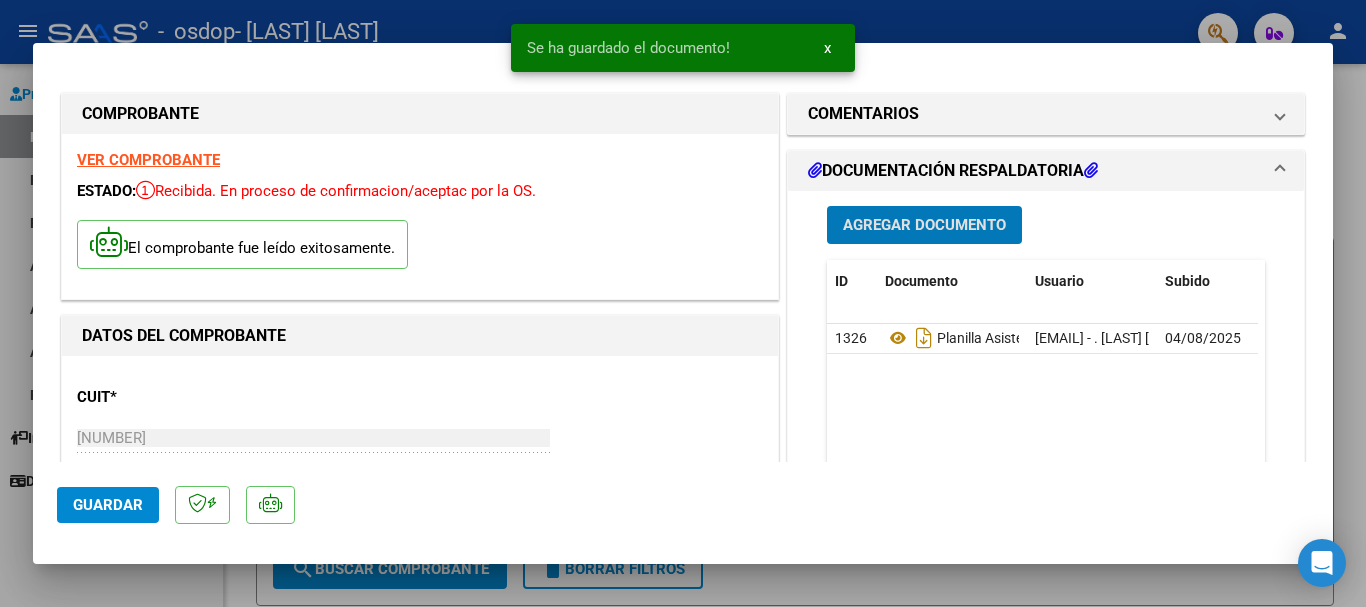 click on "Agregar Documento" at bounding box center (924, 226) 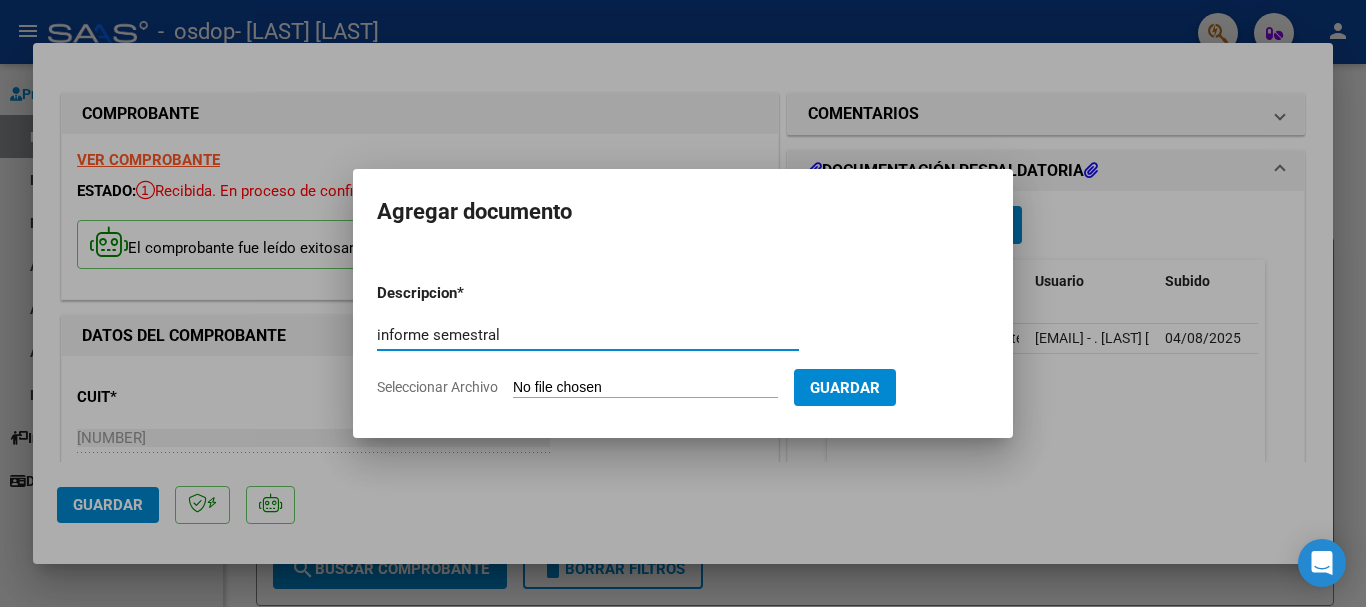 type on "informe semestral" 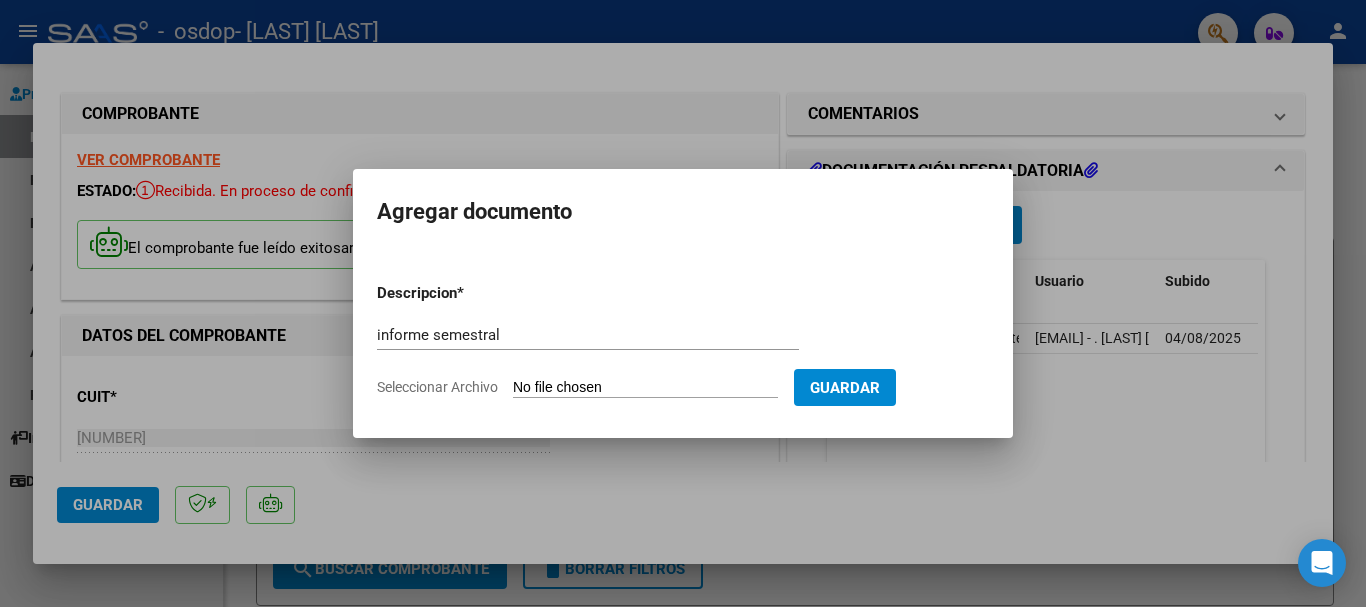 type on "C:\fakepath\[FILENAME]" 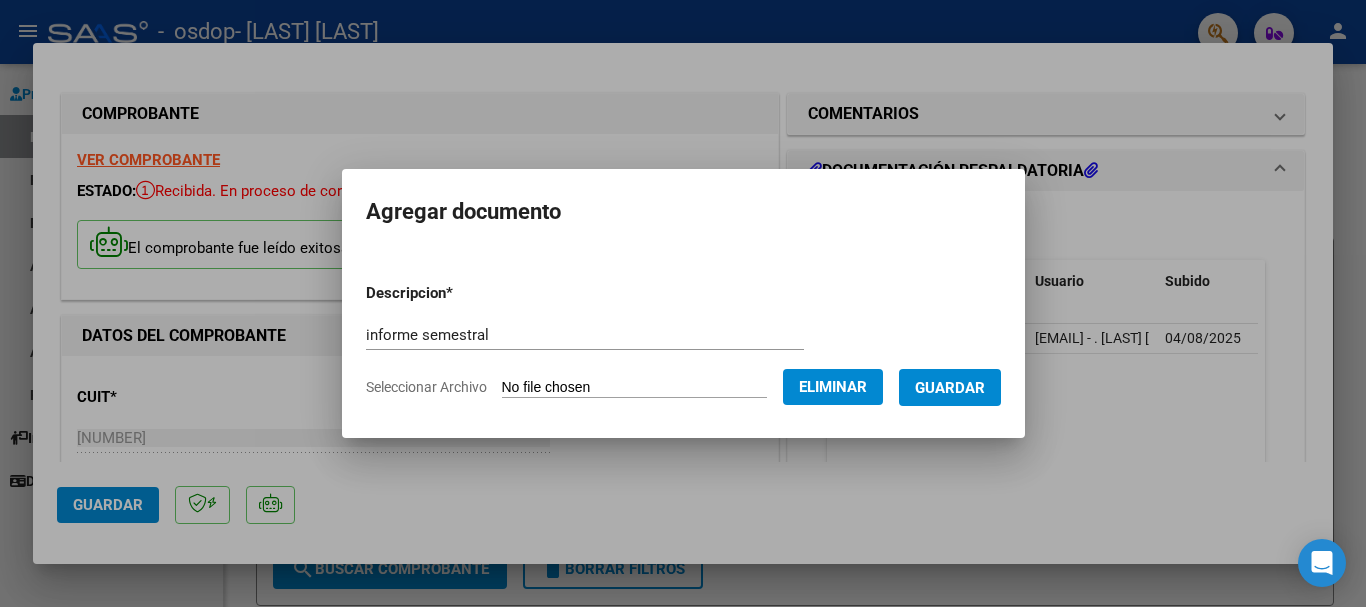 click on "Guardar" at bounding box center [950, 387] 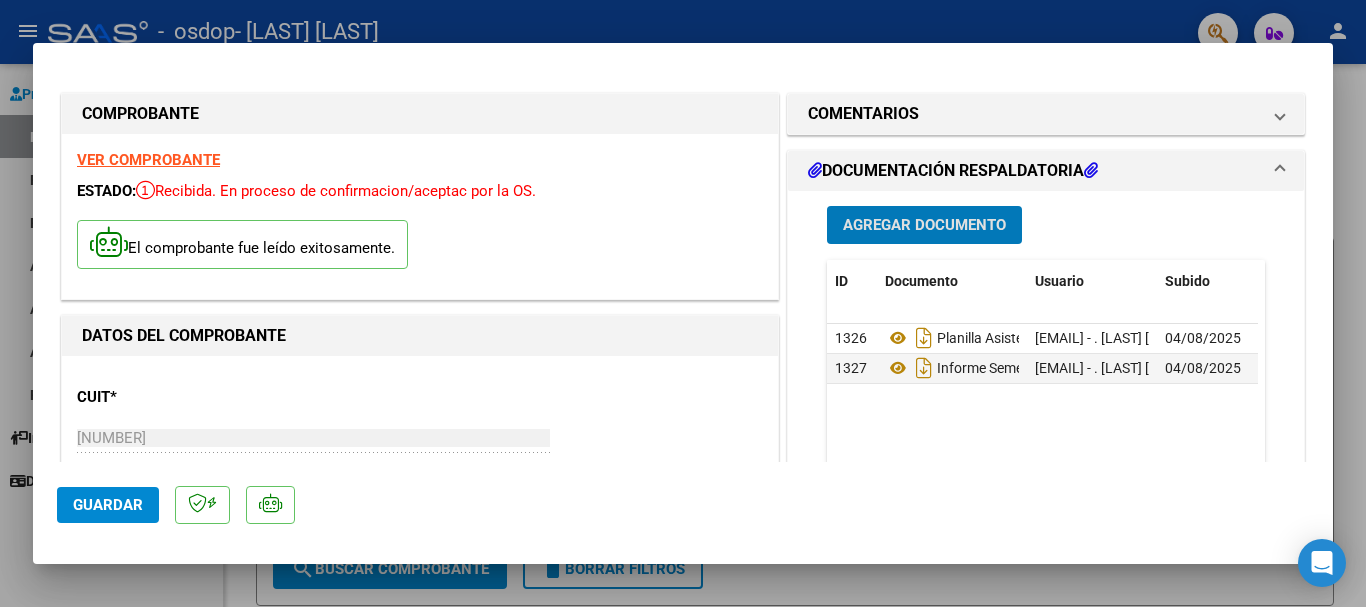 click on "Guardar" 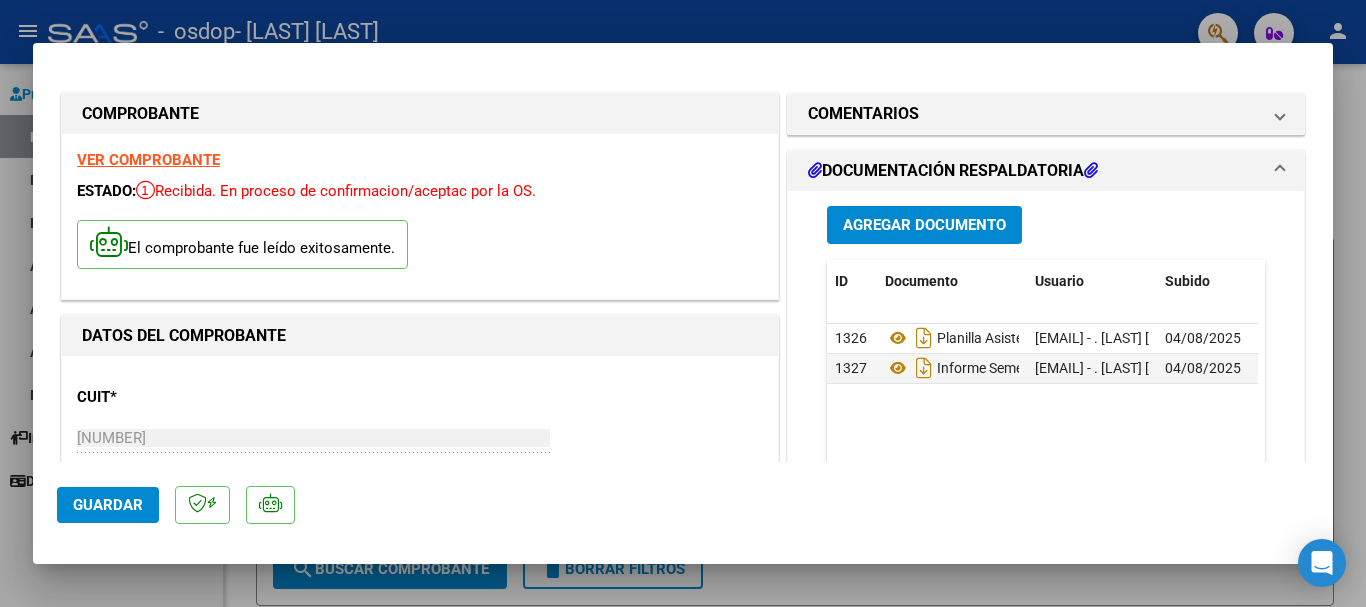 click at bounding box center [683, 303] 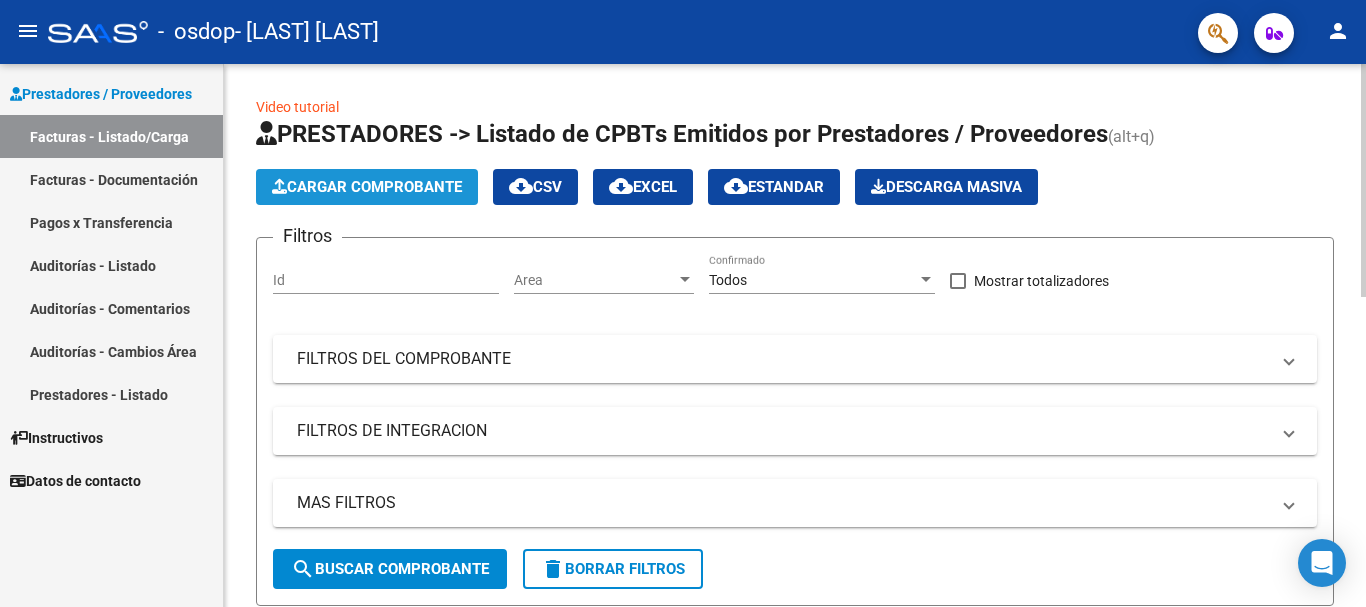 click on "Cargar Comprobante" 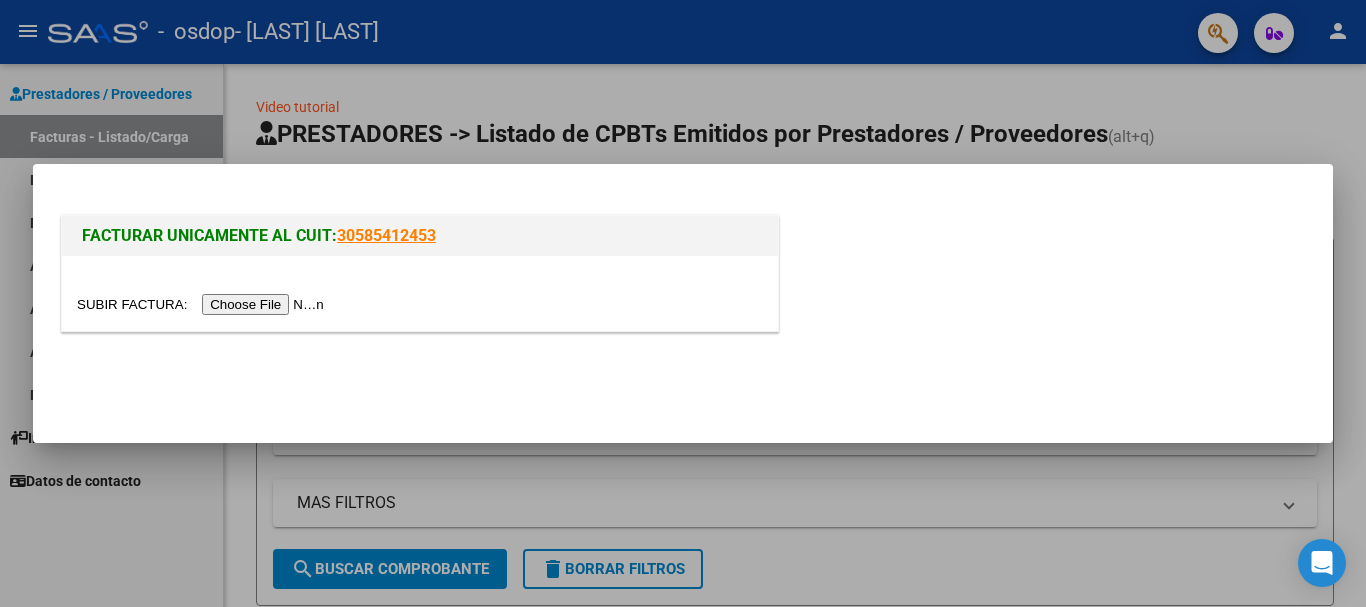 click at bounding box center [203, 304] 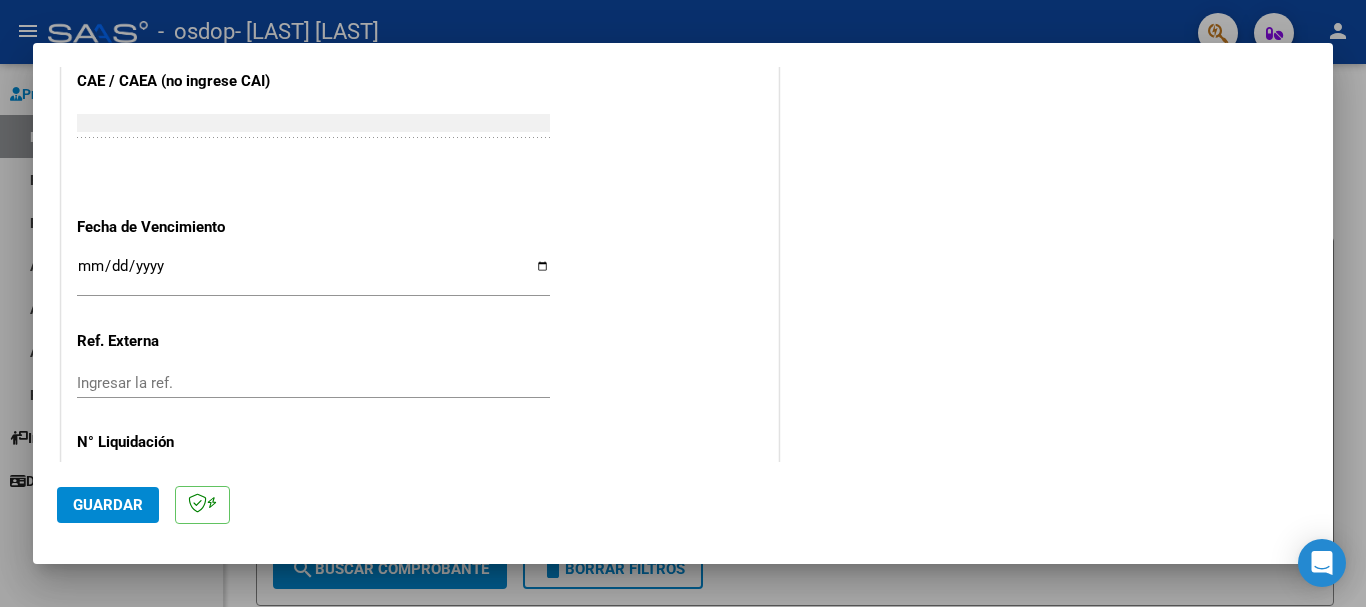 scroll, scrollTop: 1127, scrollLeft: 0, axis: vertical 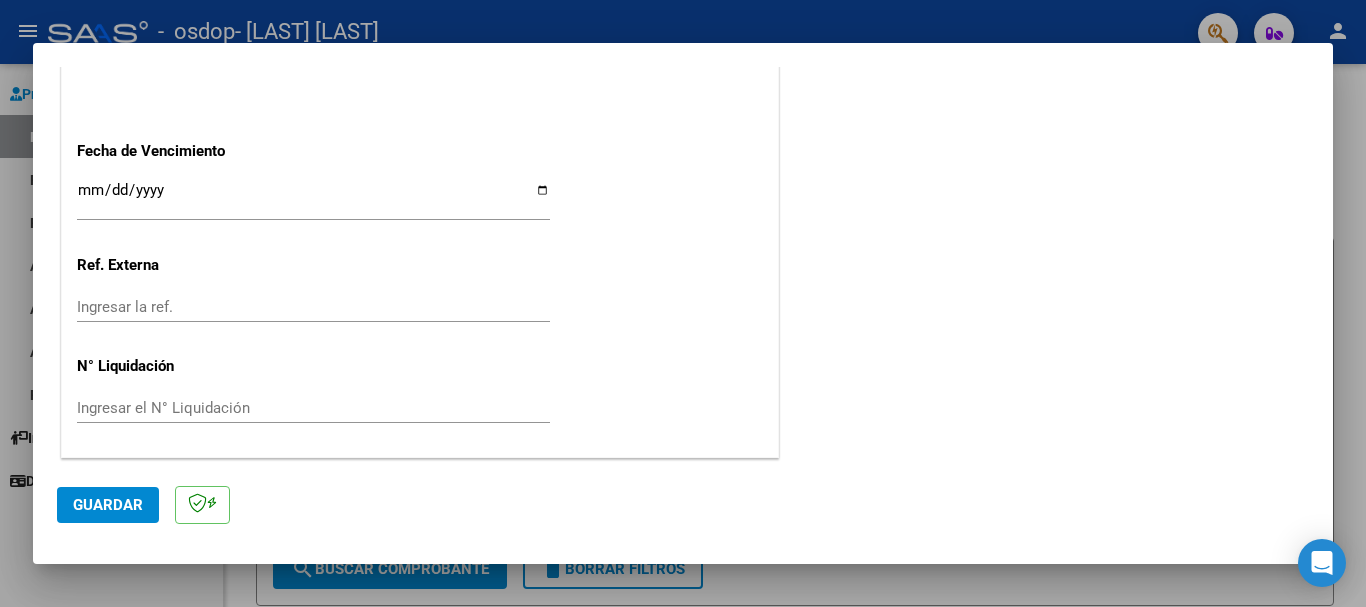 click on "Guardar" 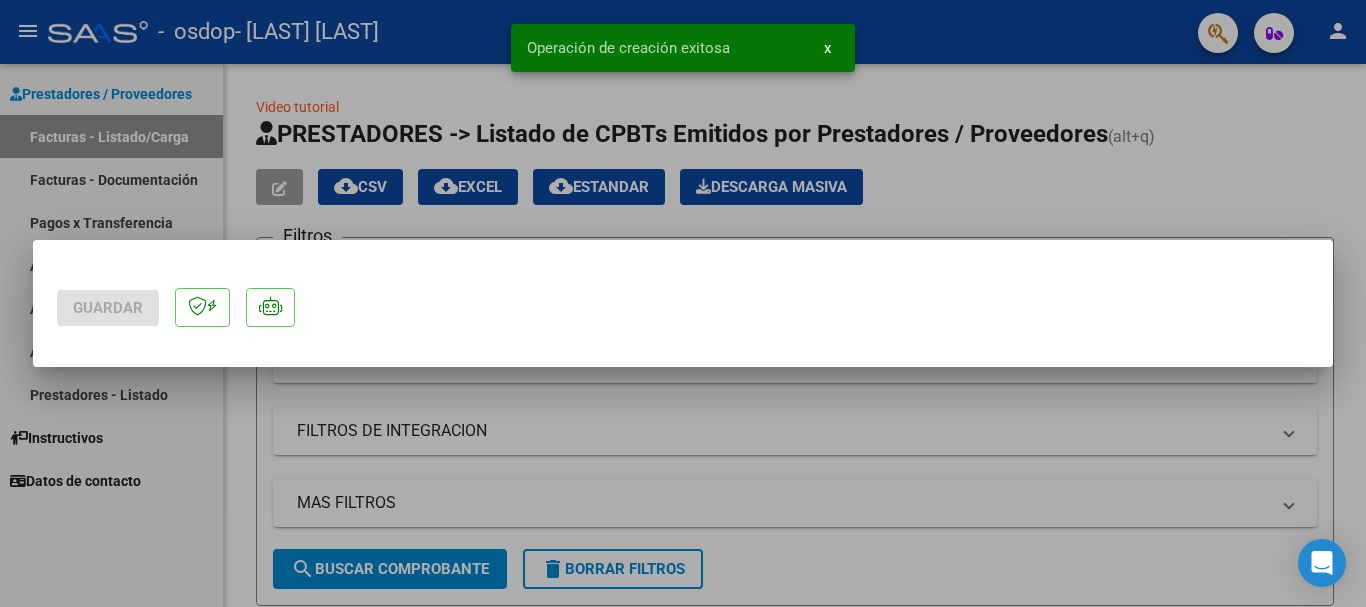 scroll, scrollTop: 0, scrollLeft: 0, axis: both 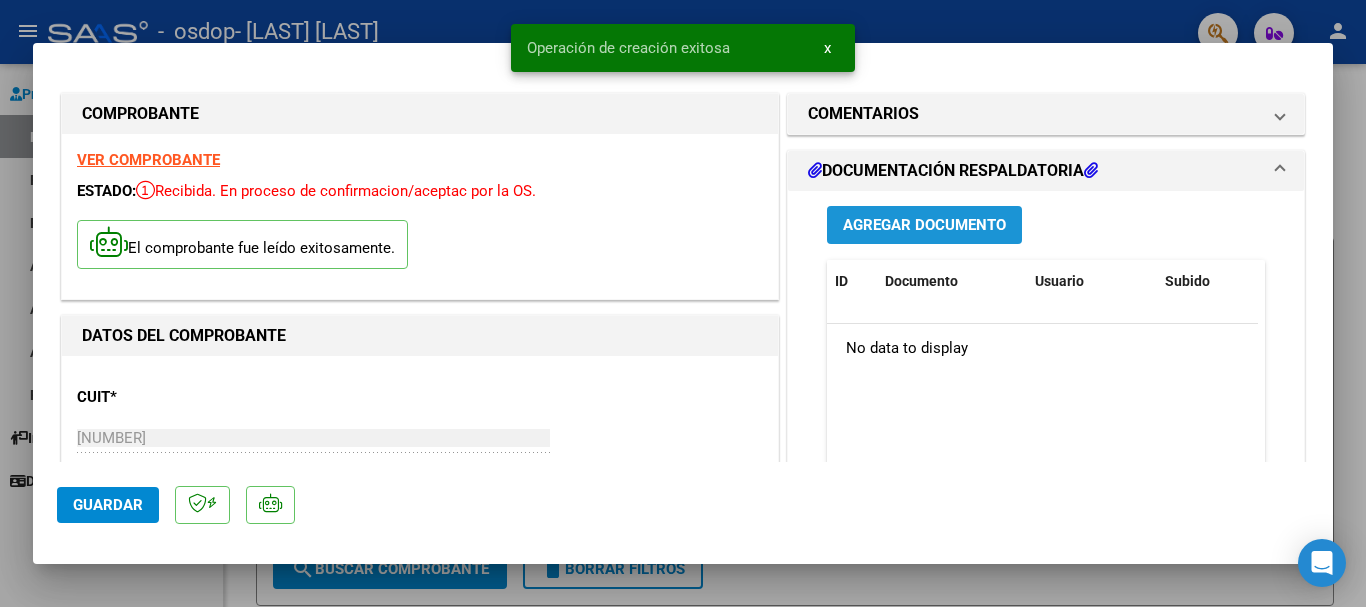 click on "Agregar Documento" at bounding box center [924, 226] 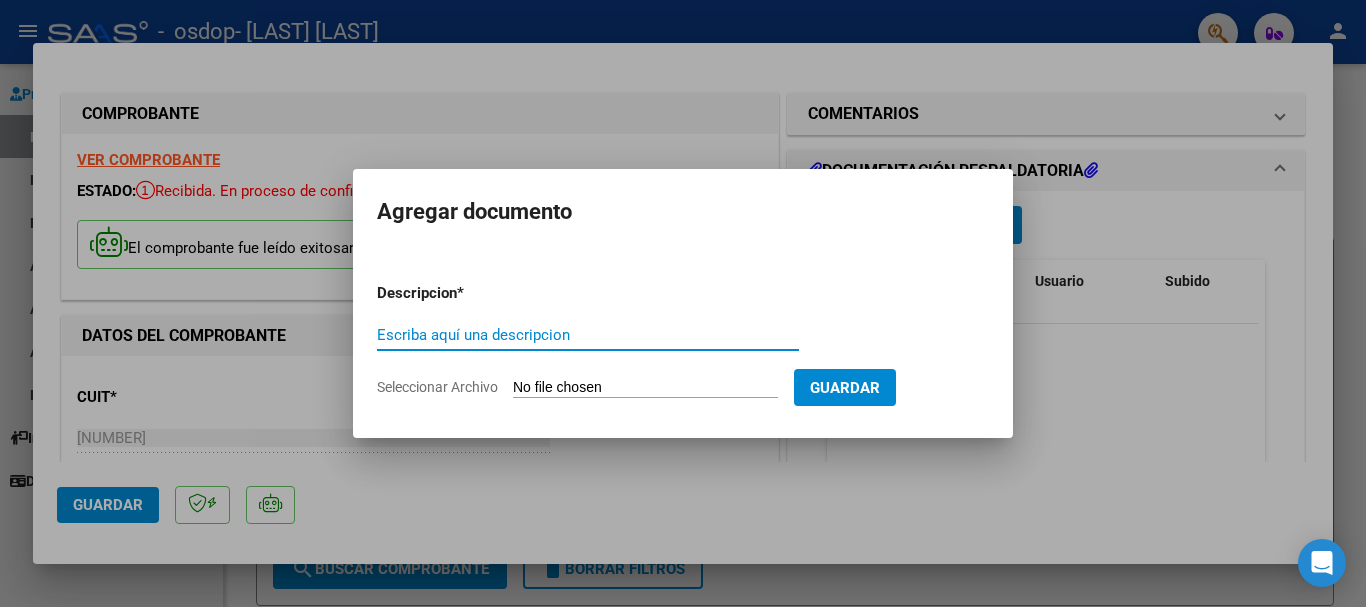 click on "Escriba aquí una descripcion" at bounding box center [588, 335] 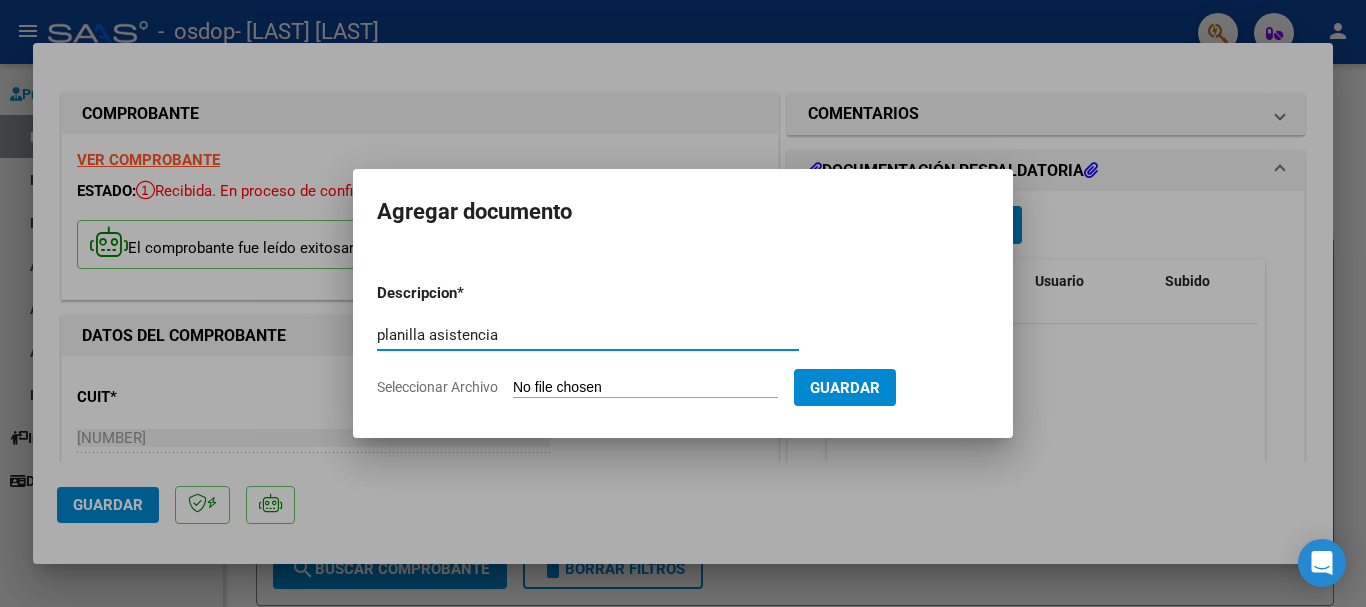 type on "planilla asistencia" 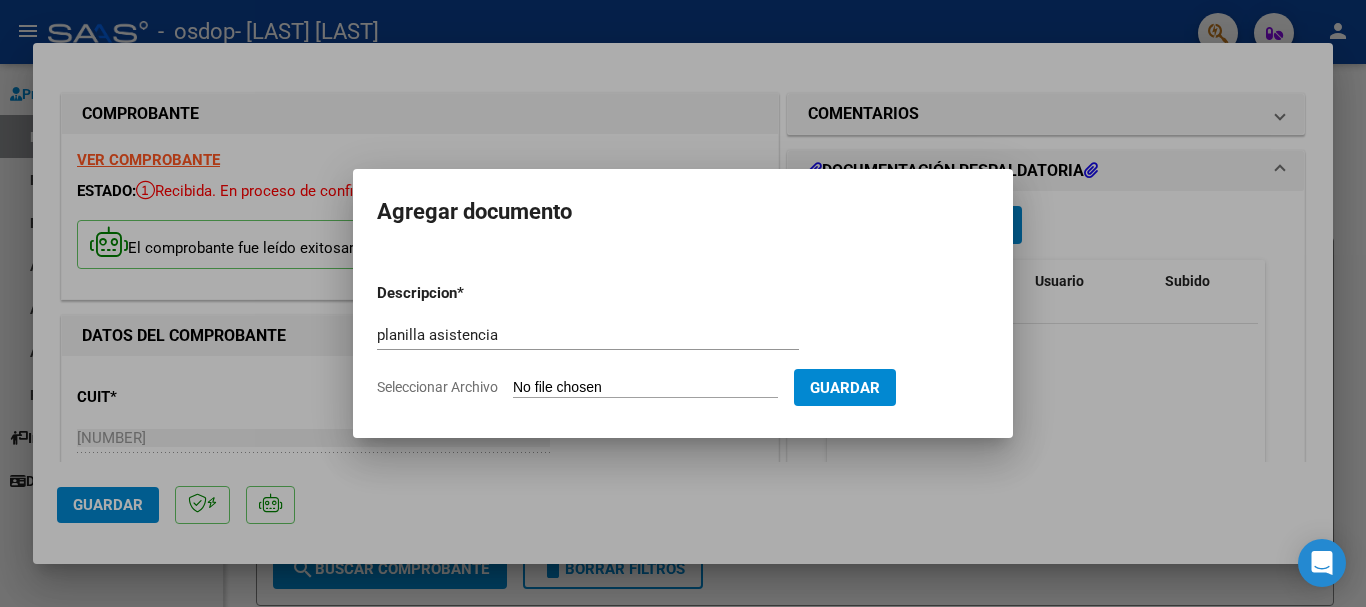 click on "Seleccionar Archivo" at bounding box center (645, 388) 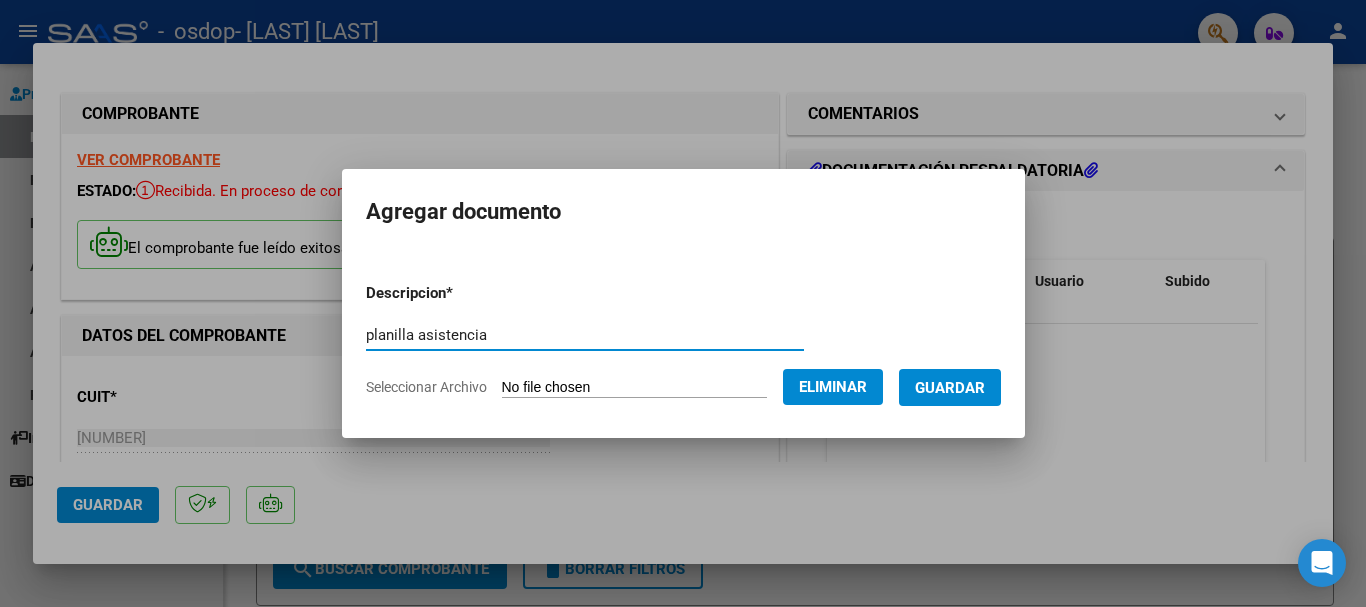 click on "planilla asistencia" at bounding box center (585, 335) 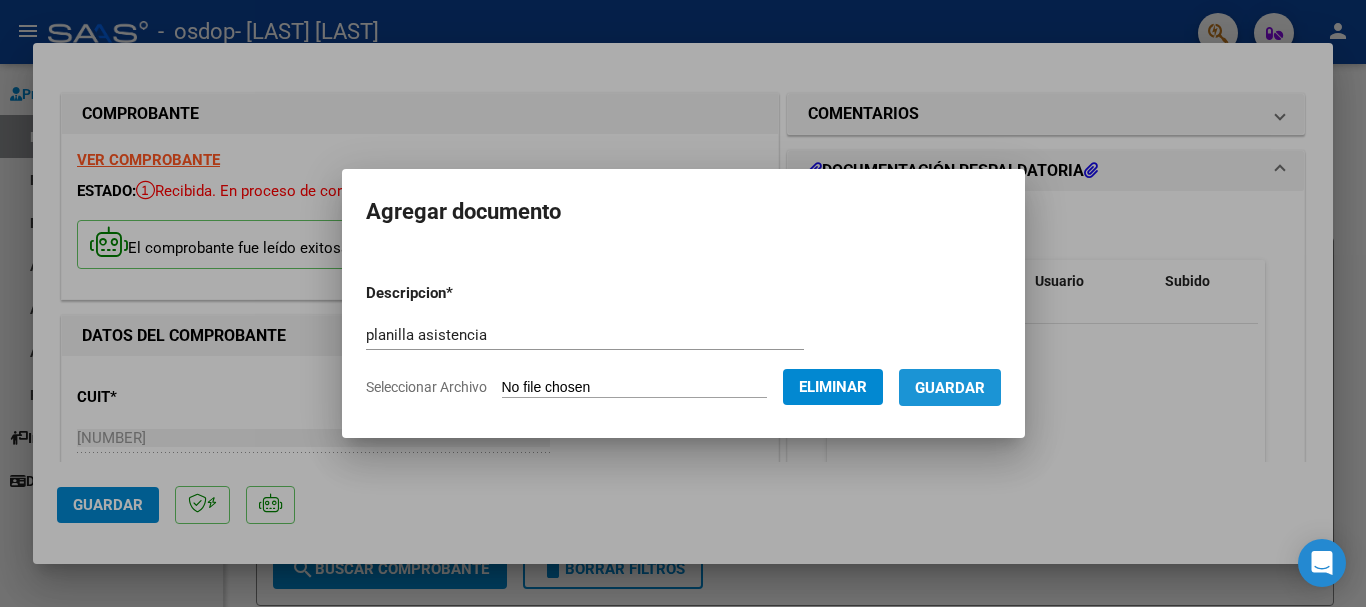 click on "Guardar" at bounding box center [950, 388] 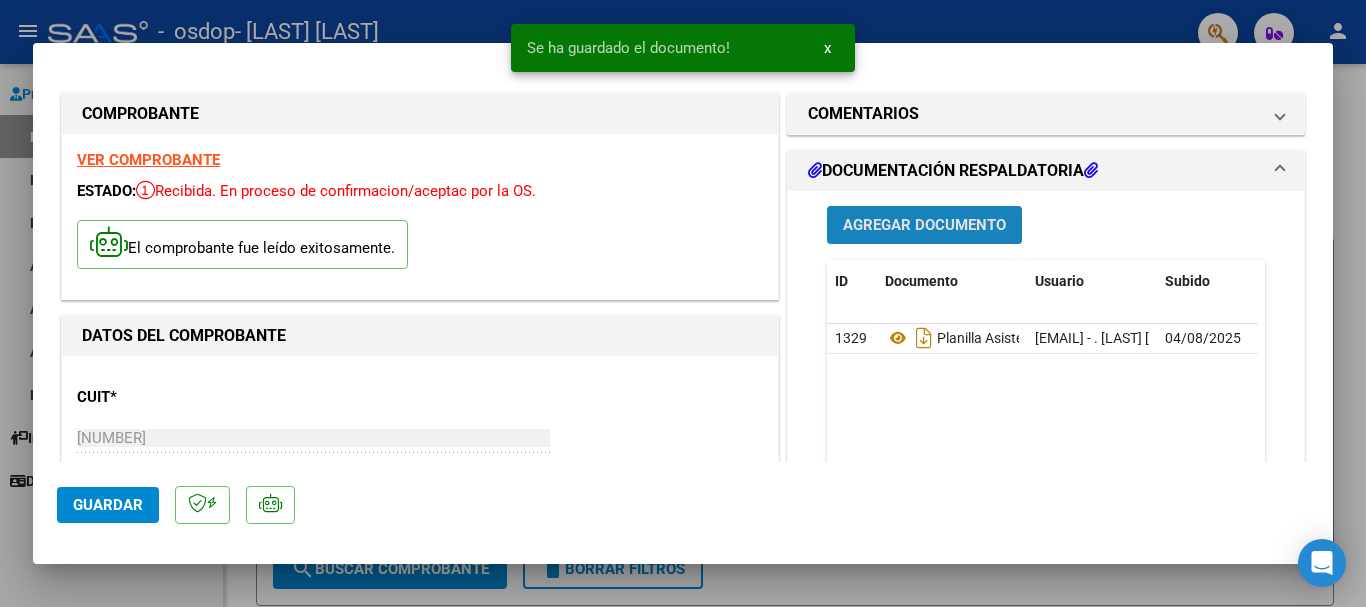 click on "Agregar Documento" at bounding box center (924, 226) 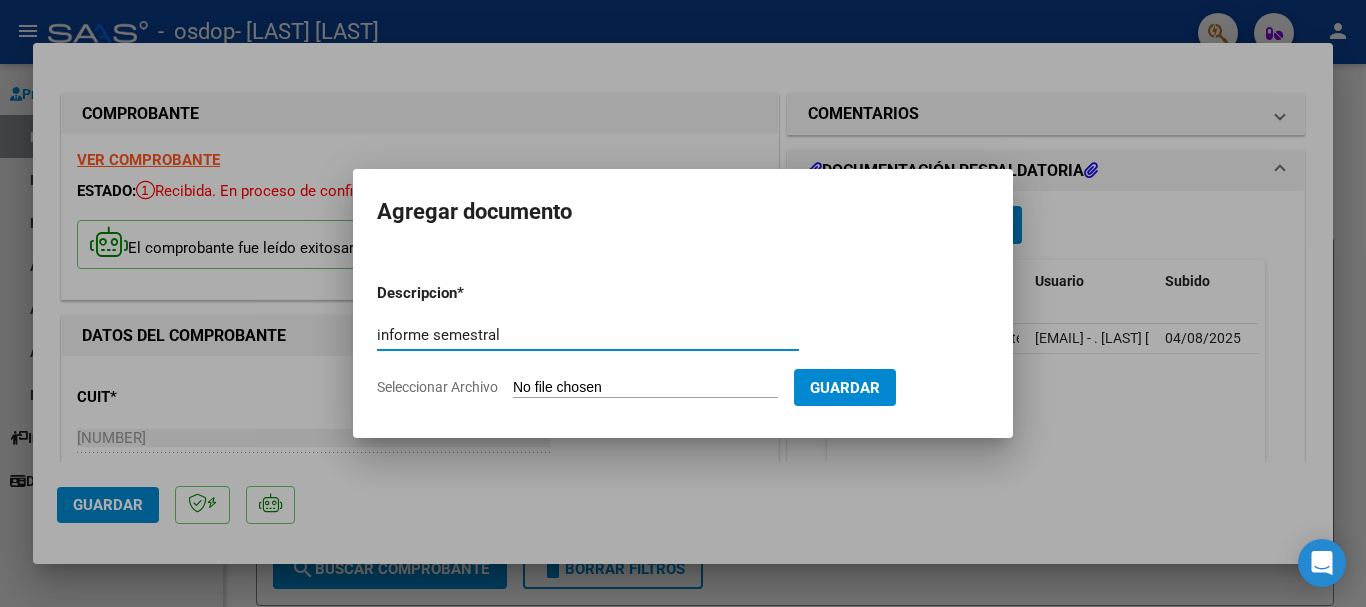 type on "informe semestral" 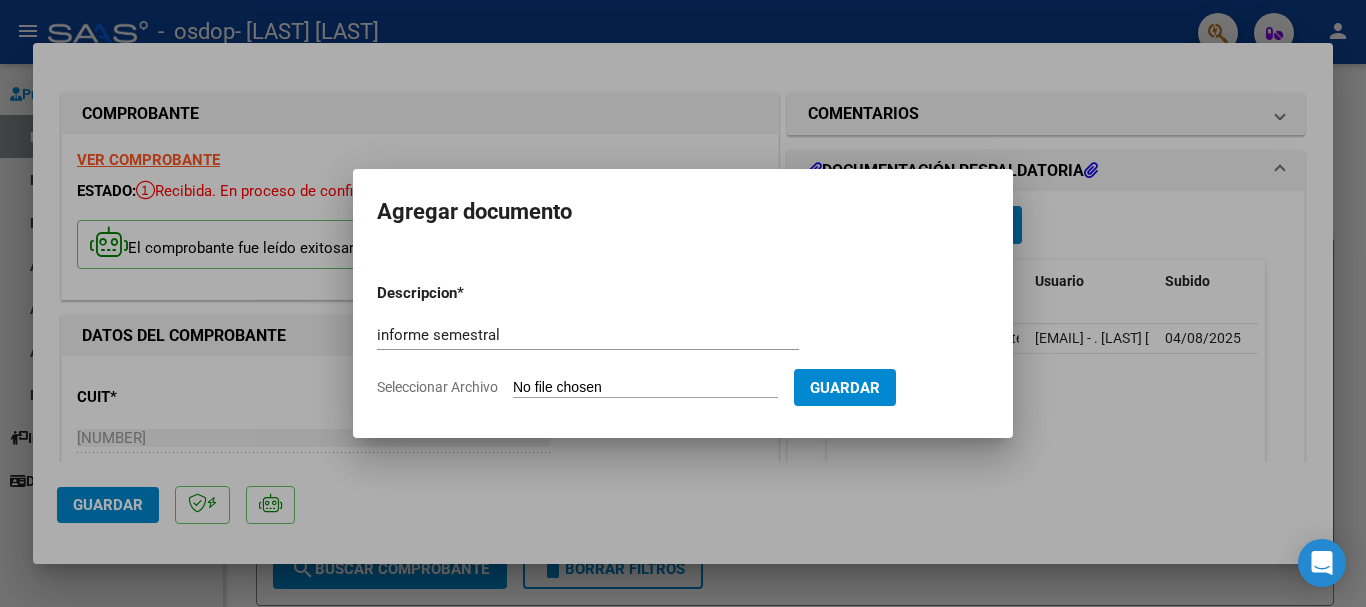 click on "Seleccionar Archivo" at bounding box center (645, 388) 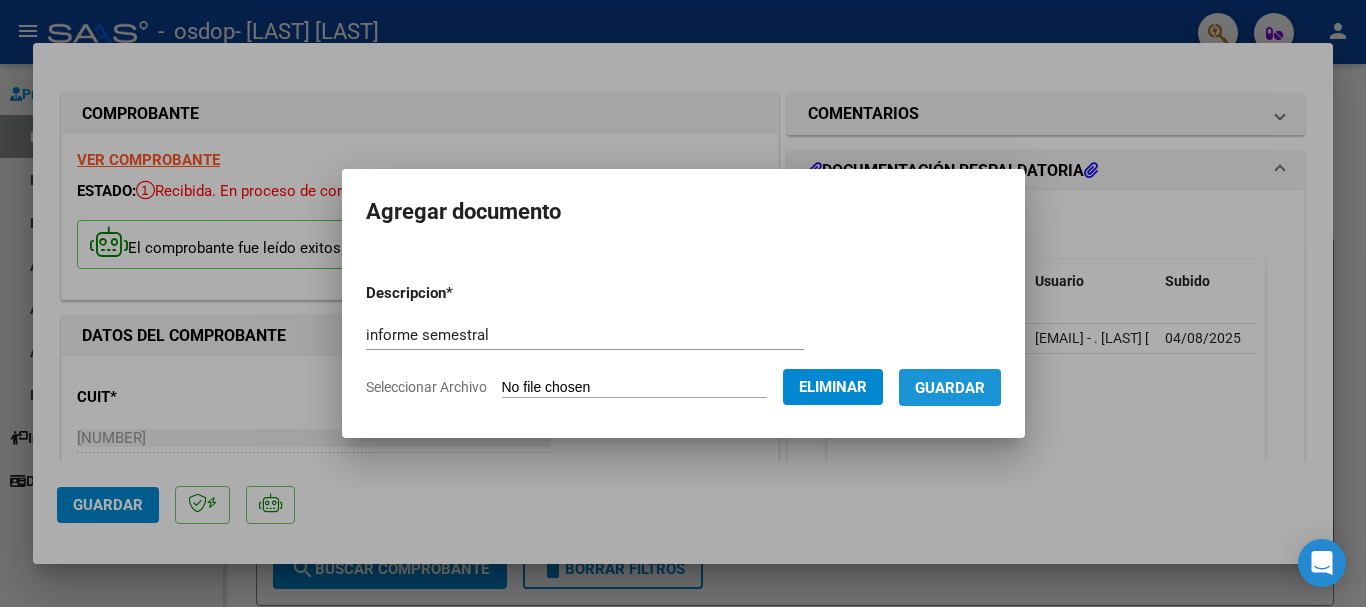 click on "Guardar" at bounding box center [950, 388] 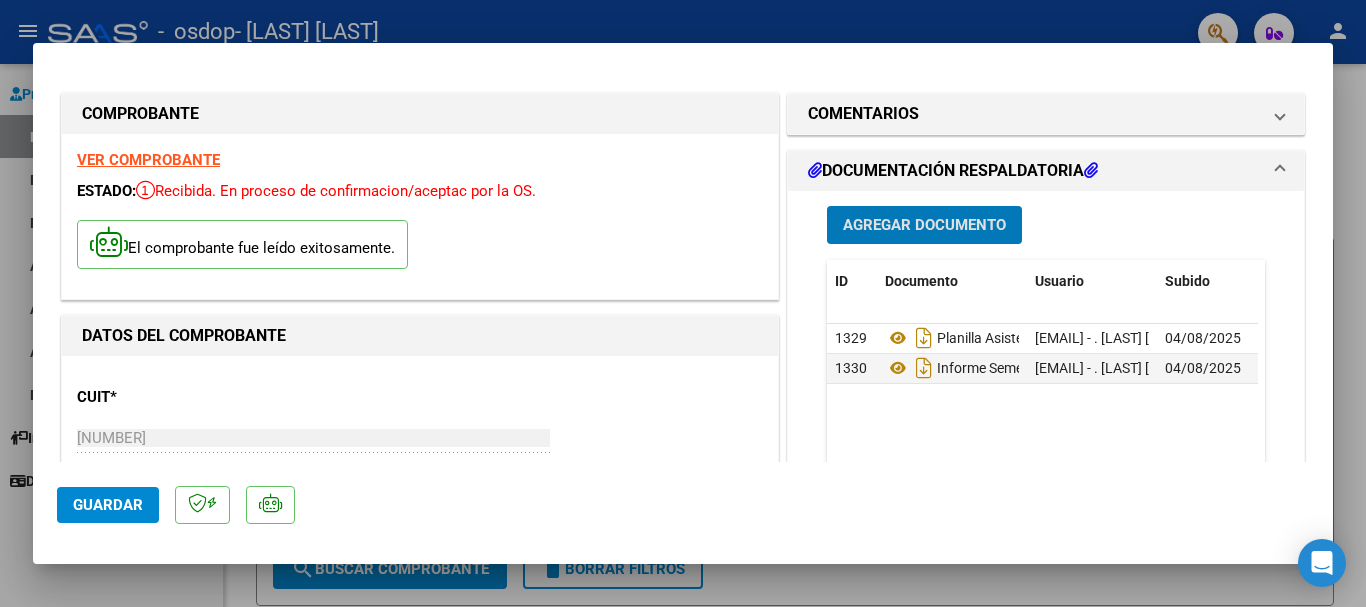 click on "Guardar" 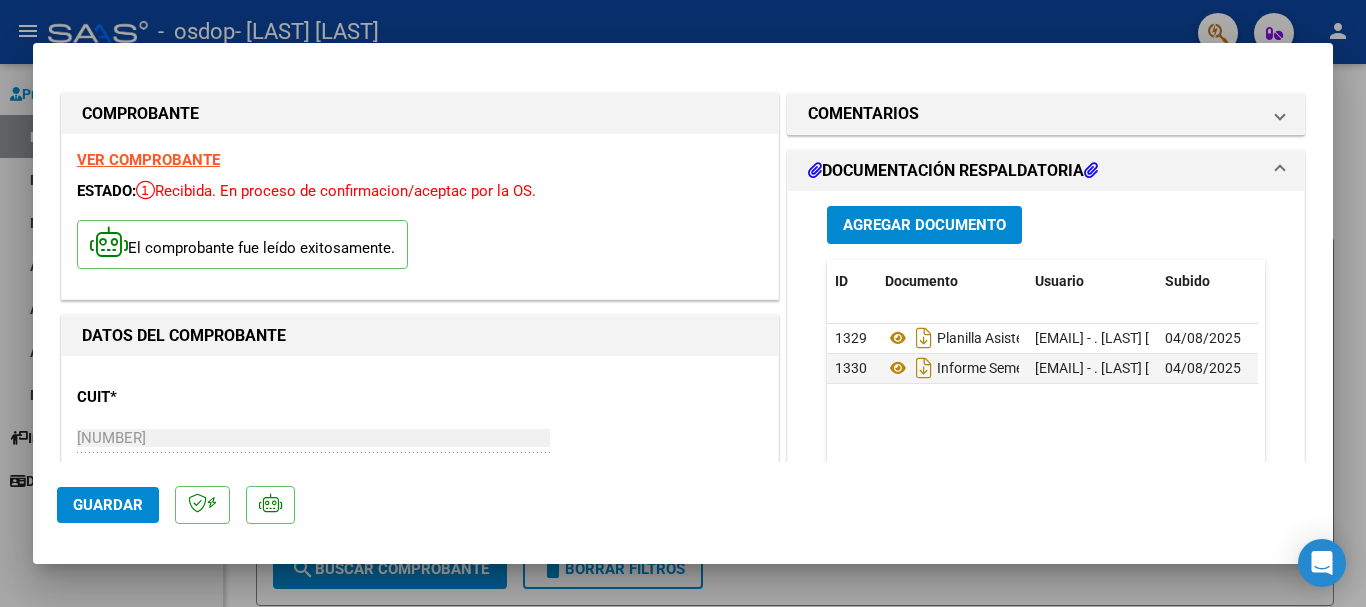 click on "Guardar" 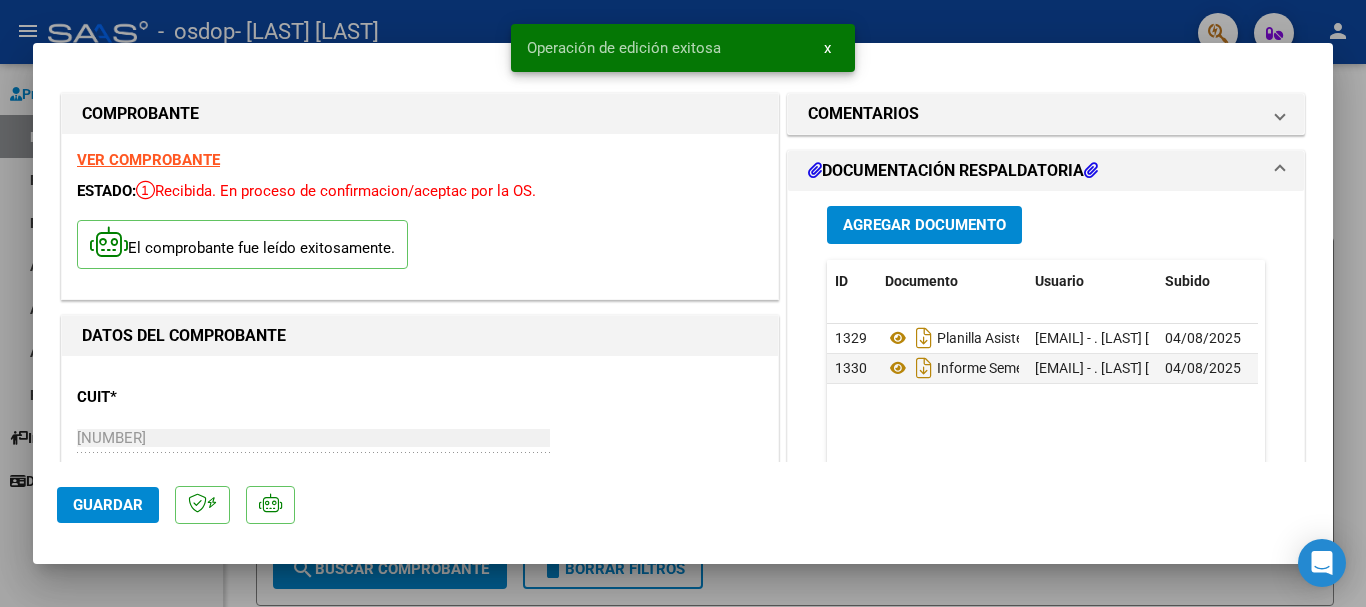 click at bounding box center (683, 303) 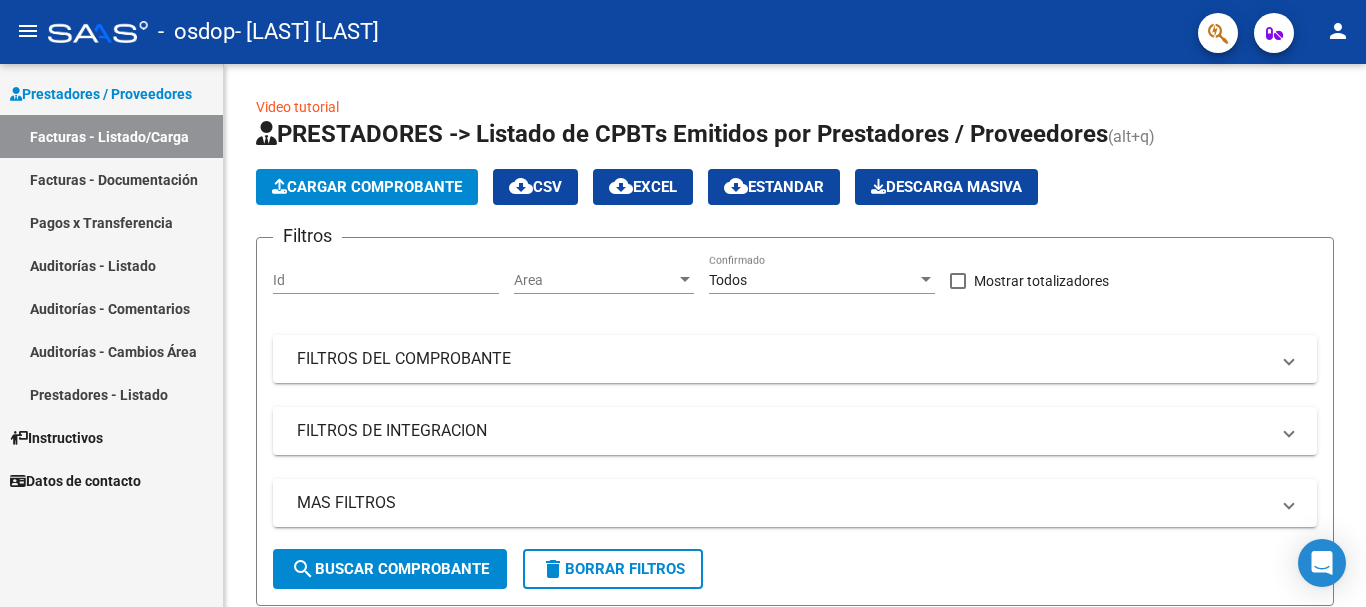 click on "Pagos x Transferencia" at bounding box center [111, 222] 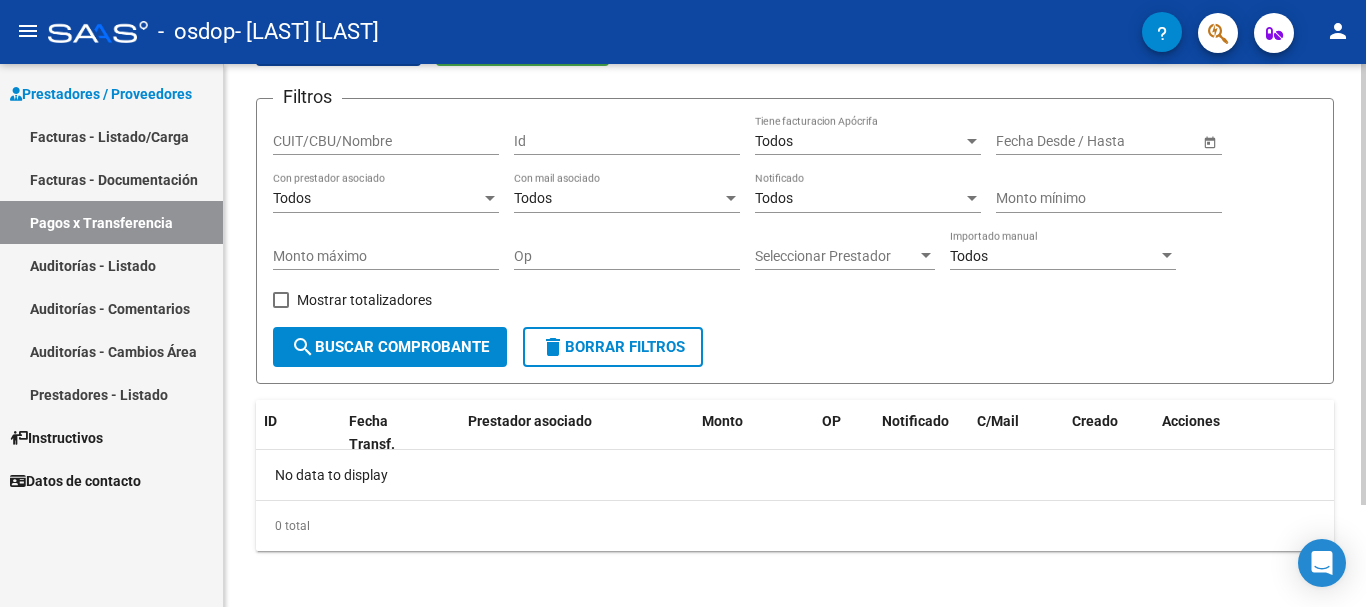 scroll, scrollTop: 126, scrollLeft: 0, axis: vertical 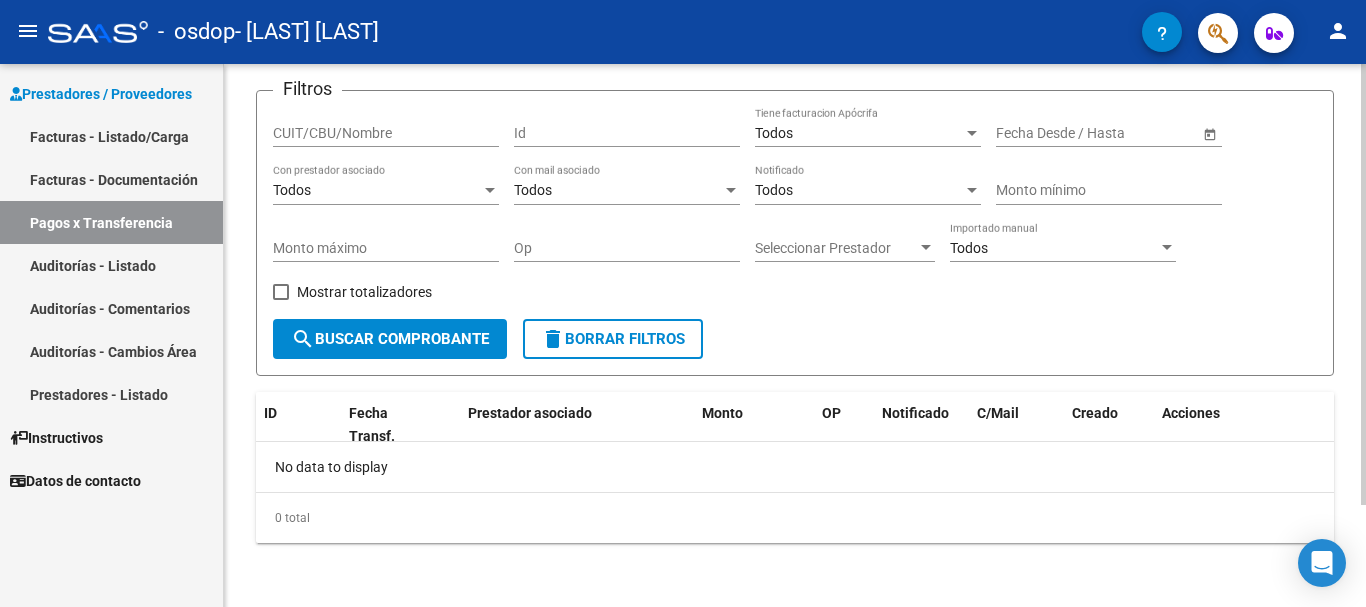 click 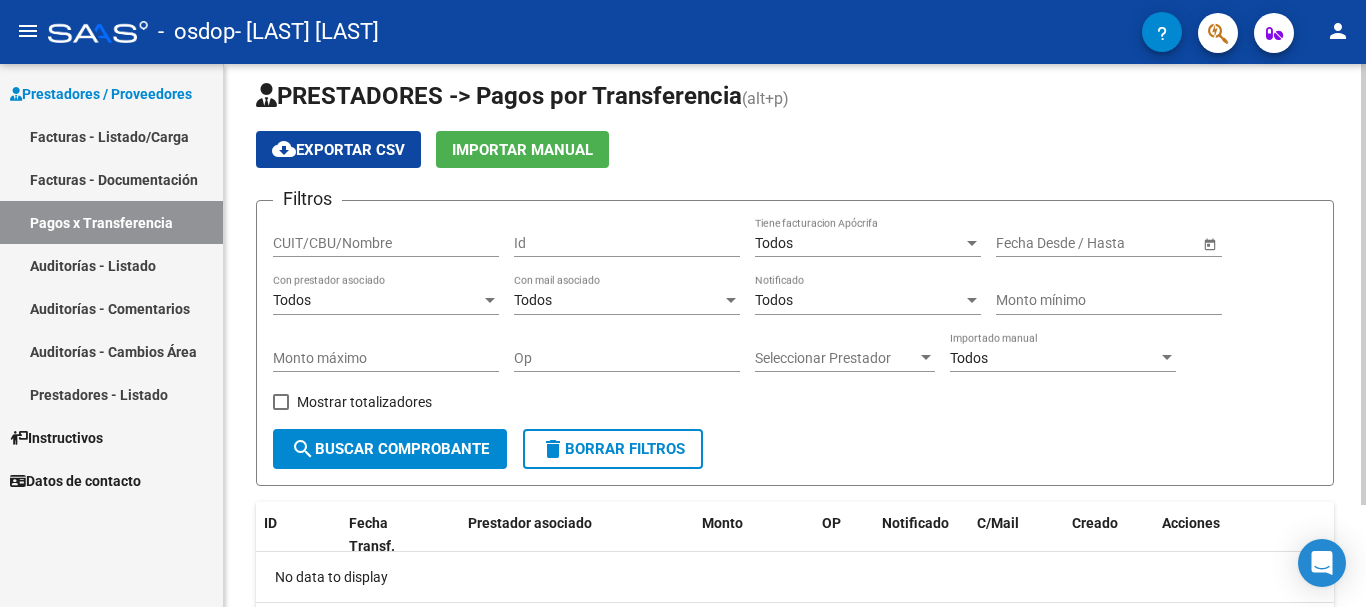scroll, scrollTop: 0, scrollLeft: 0, axis: both 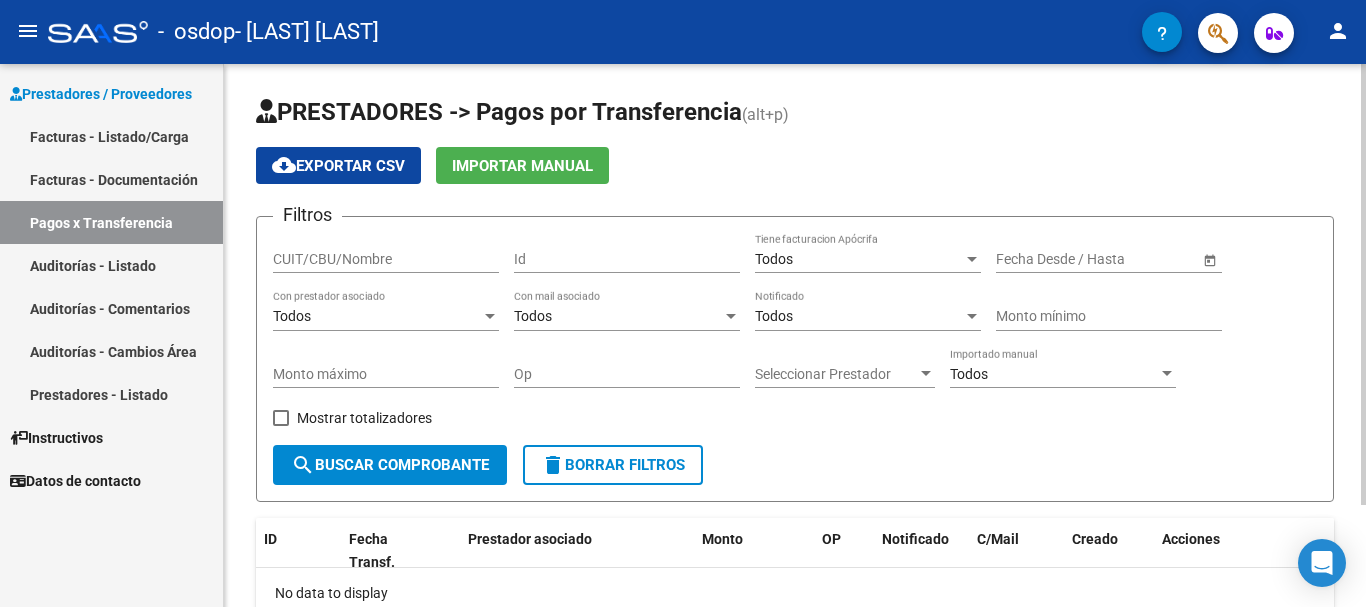 click on "- [LAST] [LAST] person Prestadores / Proveedores Facturas - Listado/Carga Facturas - Documentación Pagos x Transferencia Auditorías - Listado Auditorías - Comentarios Auditorías - Cambios Área Prestadores - Listado Instructivos Datos de contacto PRESTADORES -> Pagos por Transferencia (alt+p) cloud_download Exportar CSV Importar Manual Filtros CUIT/CBU/Nombre Id Todos Tiene facturacion Apócrifa Start date – End date Fecha Desde / Hasta Todos Con prestador asociado Todos Con mail asociado Todos Notificado Monto mínimo Monto máximo Op Seleccionar Prestador Seleccionar Prestador Todos Importado manual Mostrar totalizadores search Buscar Comprobante delete Borrar Filtros ID Fecha Transf. Prestador asociado Monto OP Notificado C/Mail Creado Acciones No data to display 0 total 1 Today Notifications people Social Ligula Purus Adipiscing local_offer Promotions Etiam Ligula Dapibus info Updates Sollicitudin Euismod Fringilla delete_sweep check_circle" 